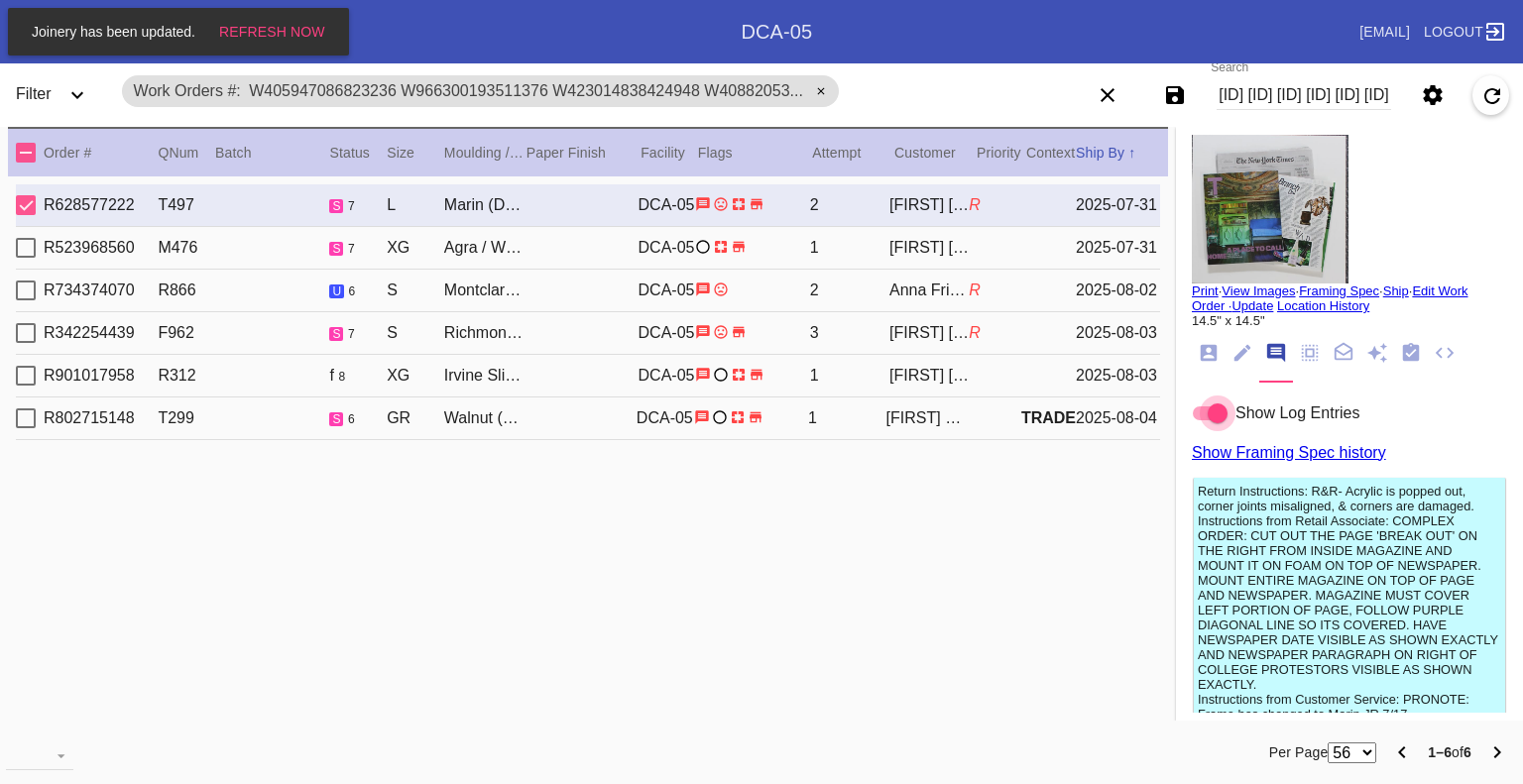 scroll, scrollTop: 0, scrollLeft: 0, axis: both 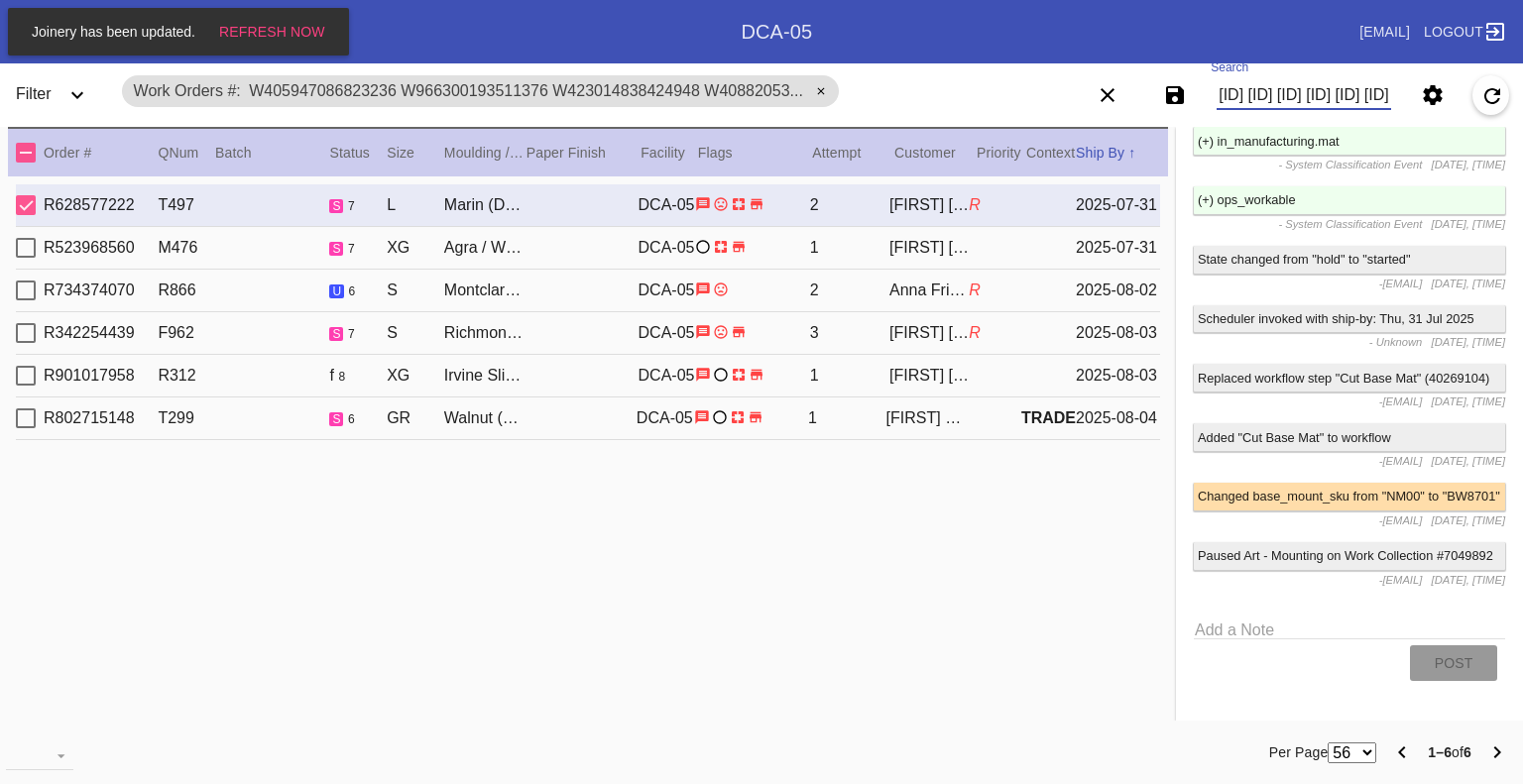 click on "W405947086823236 W966300193511376 W423014838424948 W408820535369920 W620441169629508 W237663584993752" at bounding box center (1304, 95) 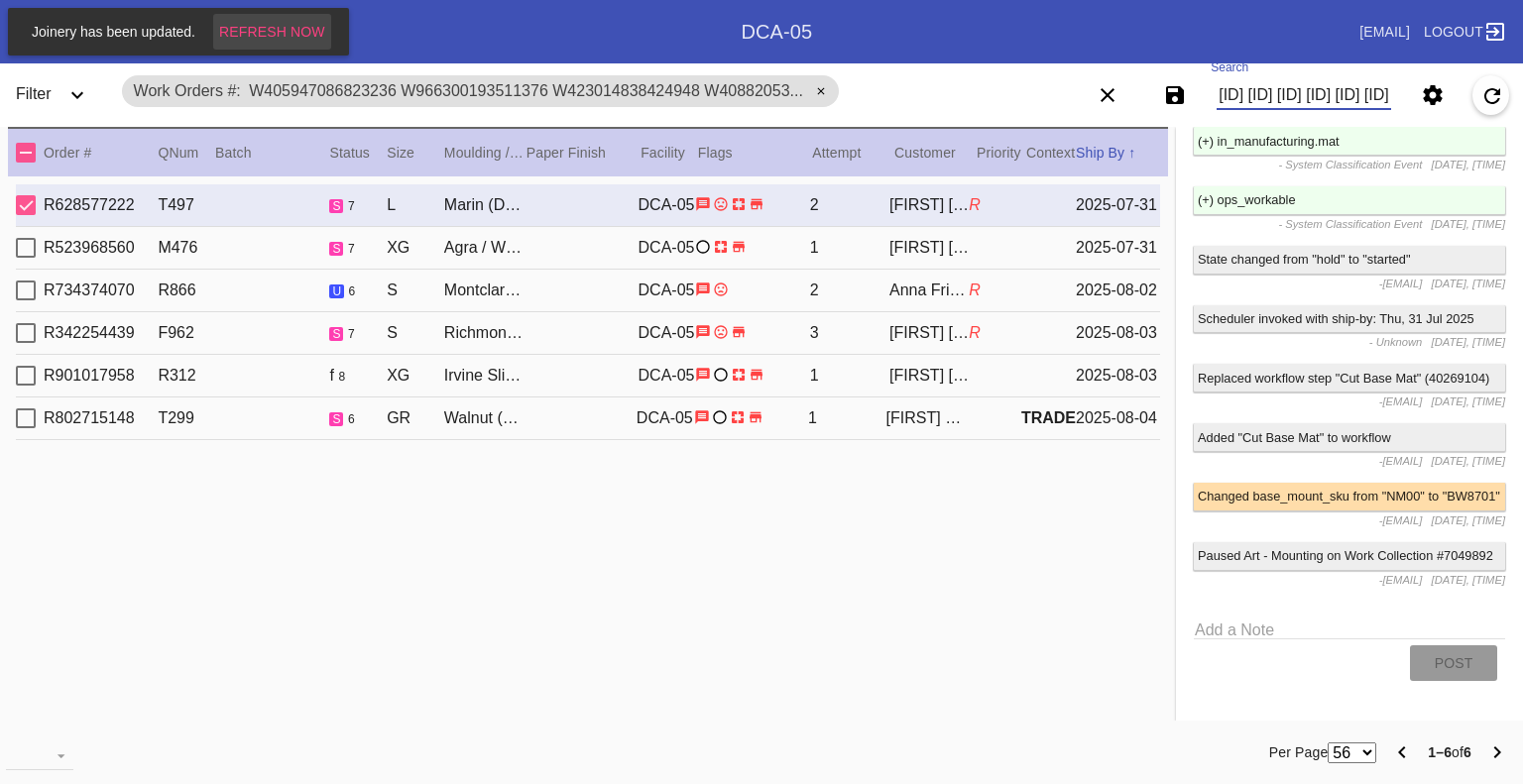scroll, scrollTop: 0, scrollLeft: 0, axis: both 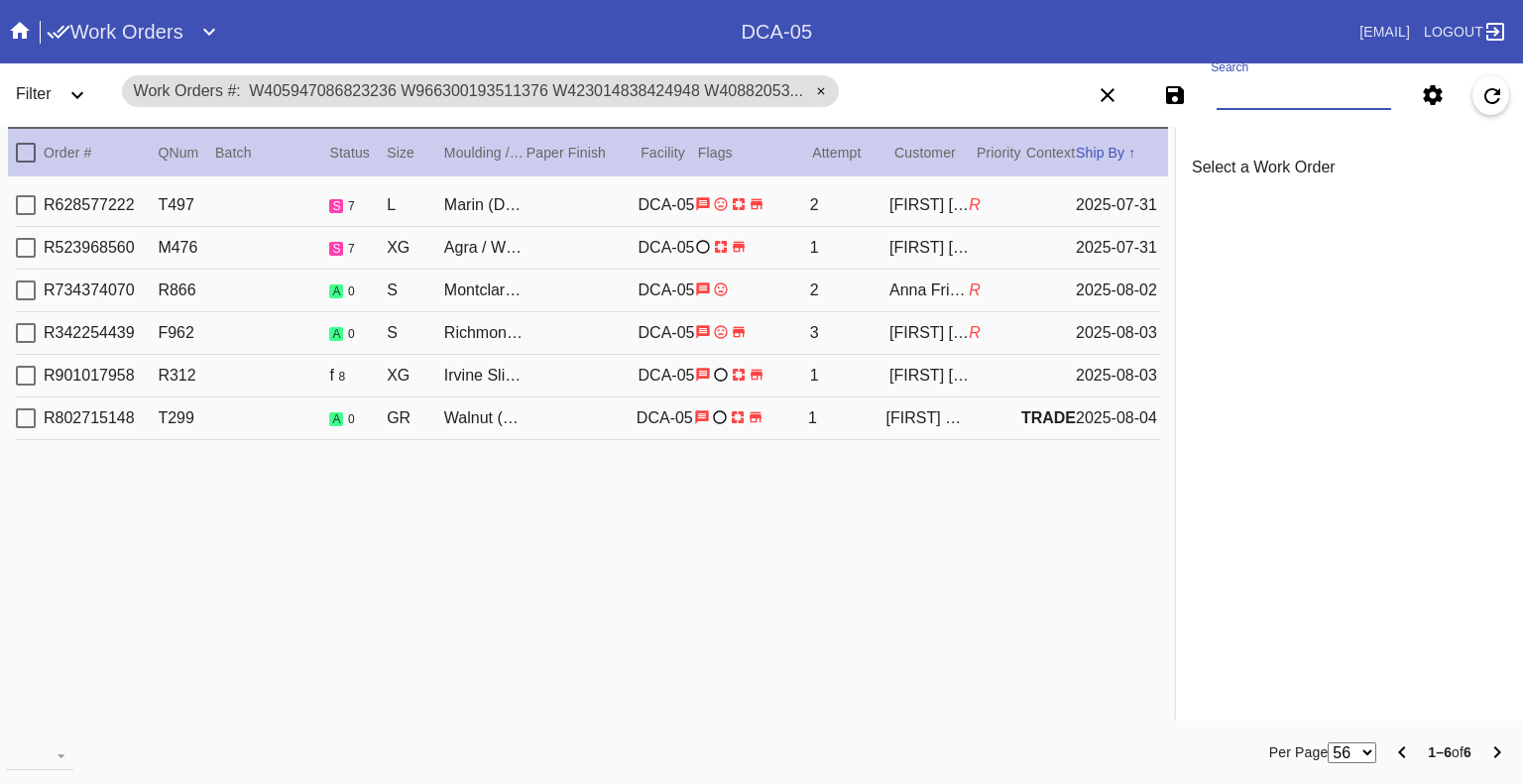 click on "Search" at bounding box center (1304, 95) 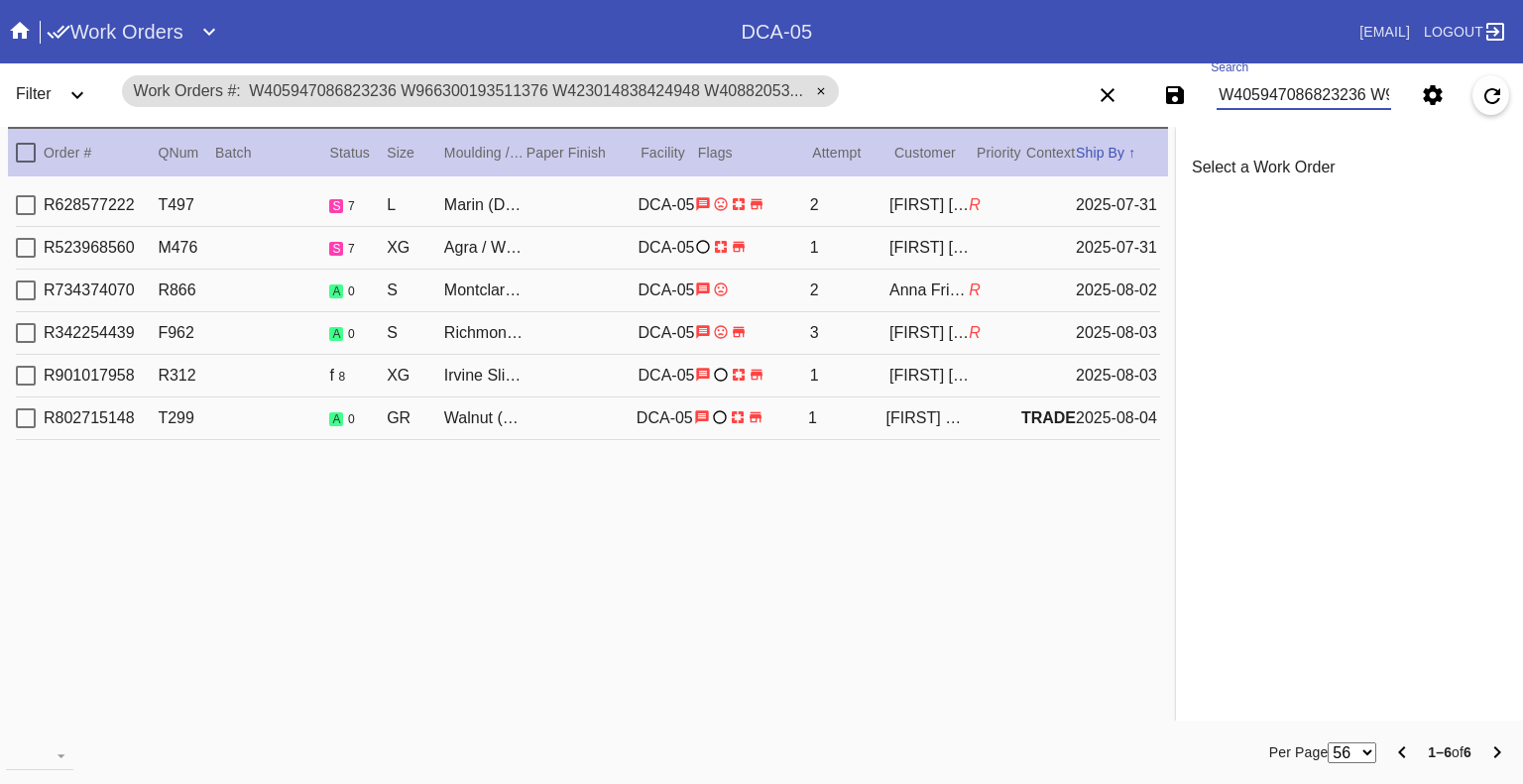 scroll, scrollTop: 0, scrollLeft: 279, axis: horizontal 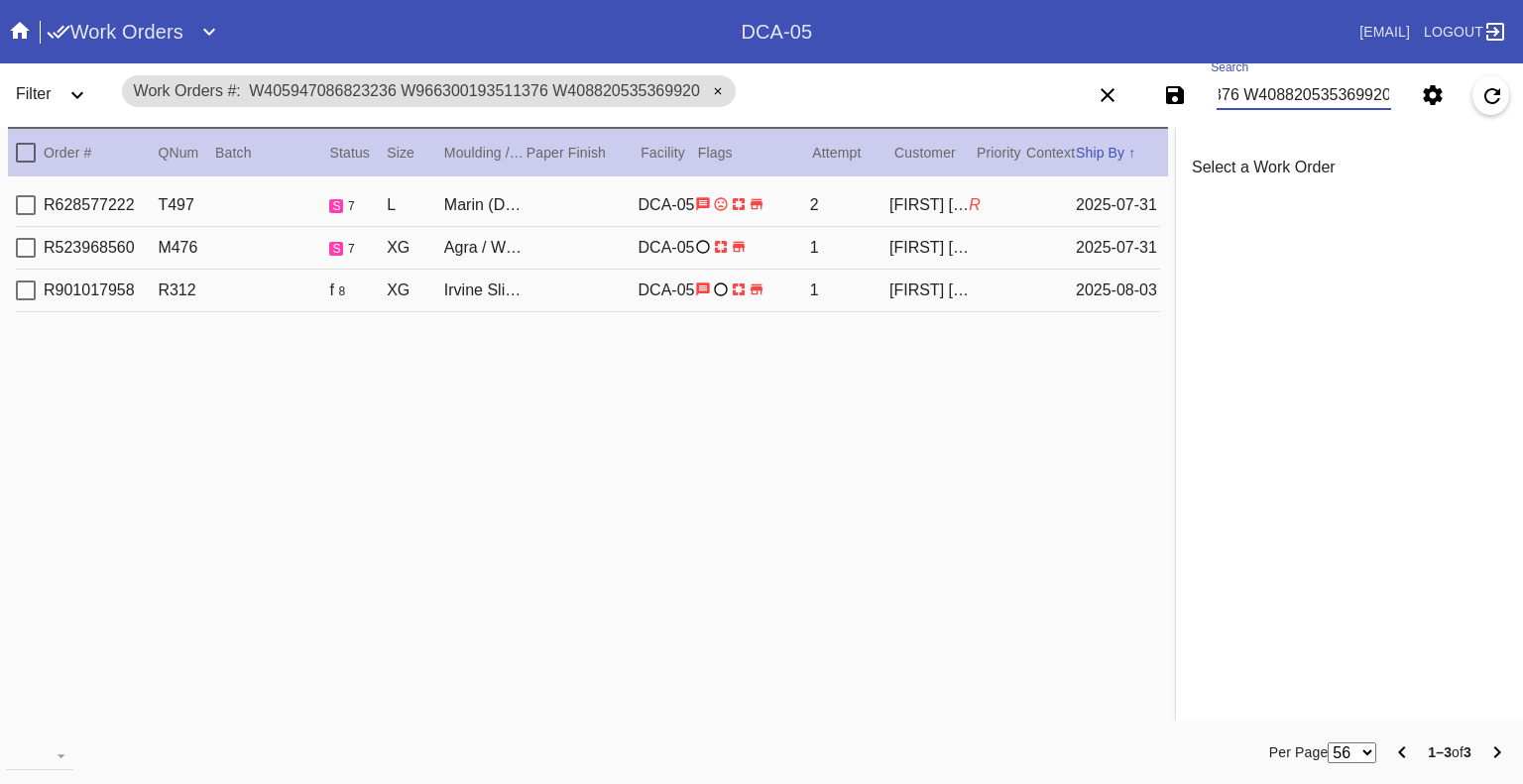 type on "W405947086823236 W966300193511376 W408820535369920" 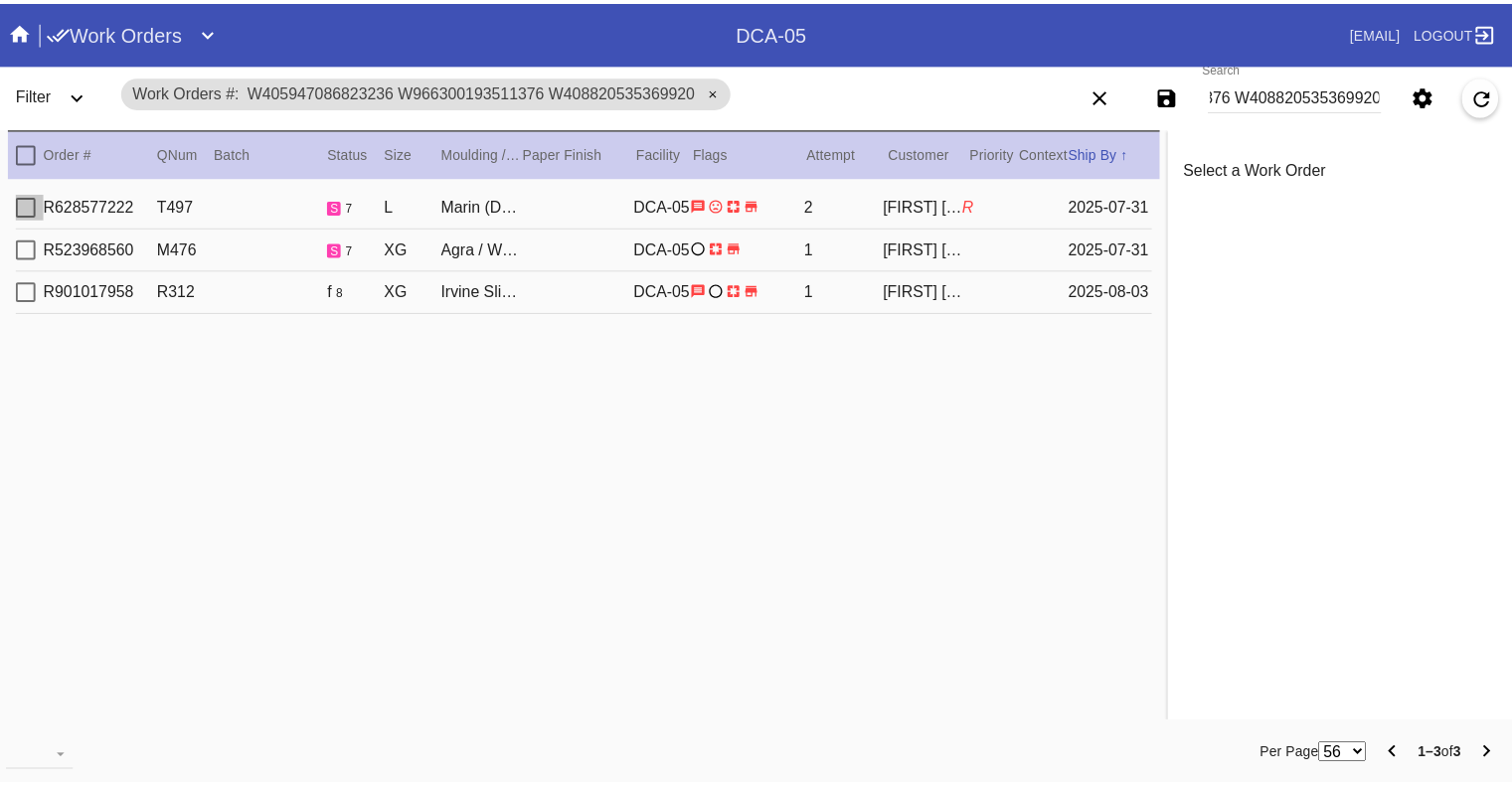 scroll, scrollTop: 0, scrollLeft: 0, axis: both 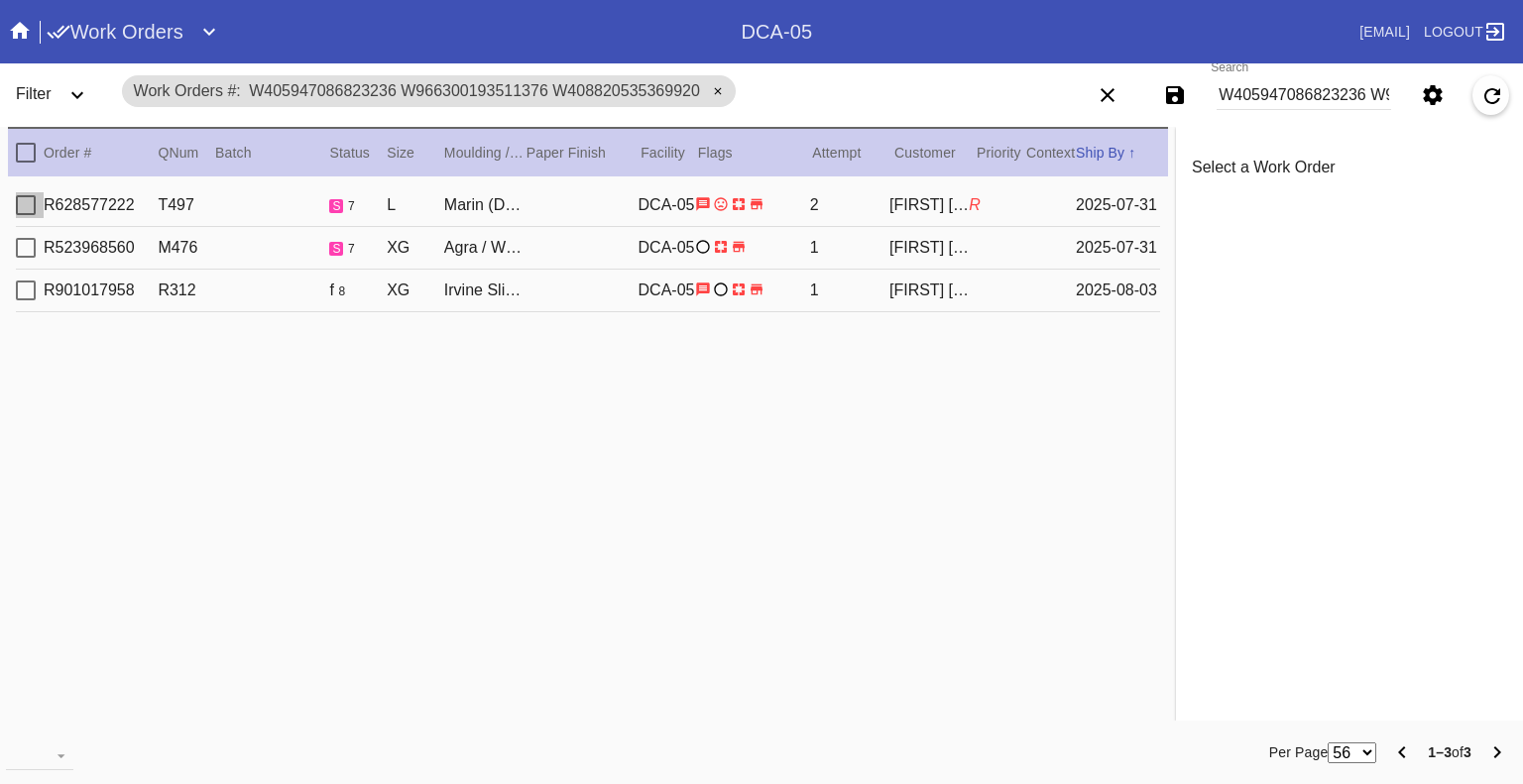 click at bounding box center (26, 205) 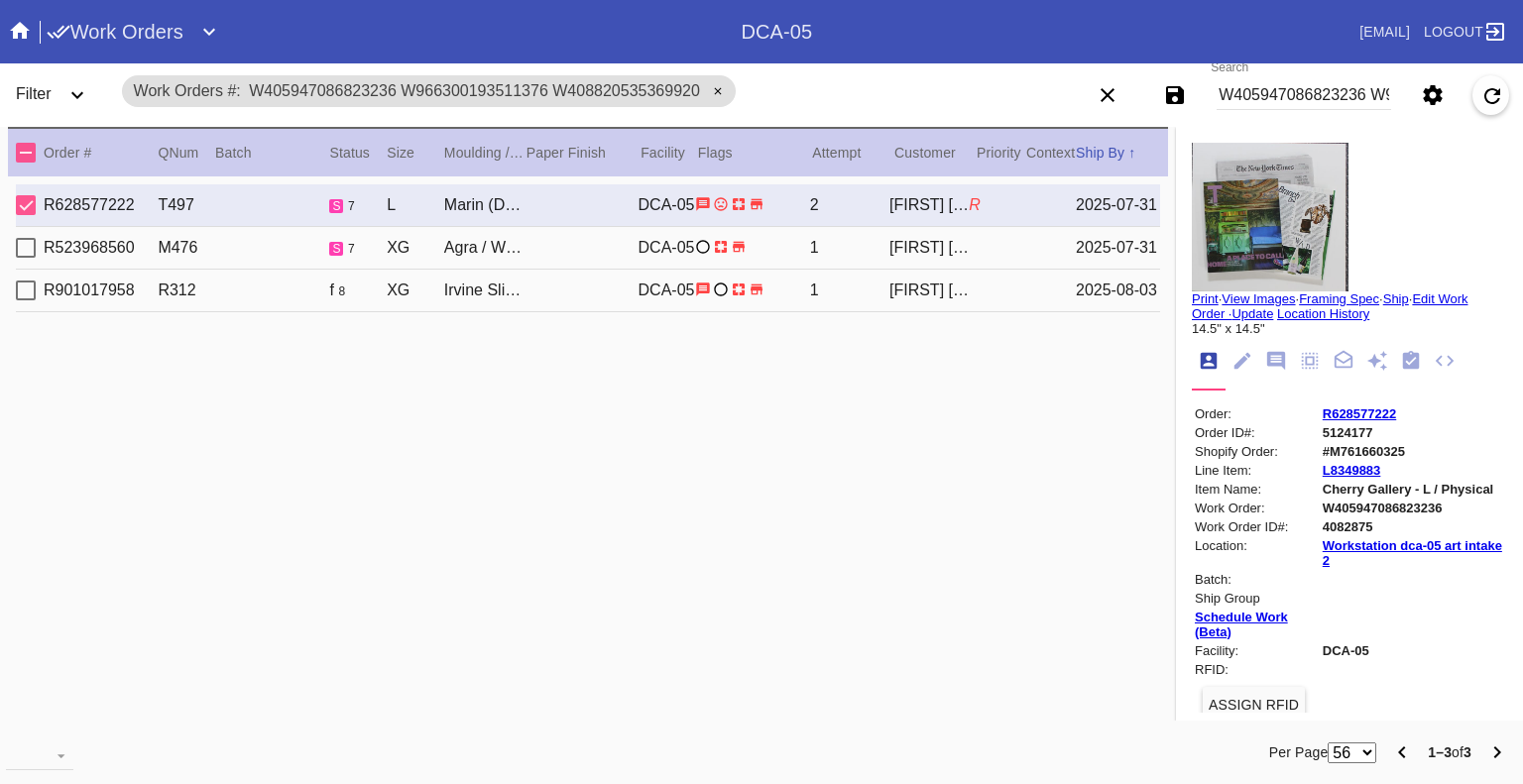 click at bounding box center (26, 205) 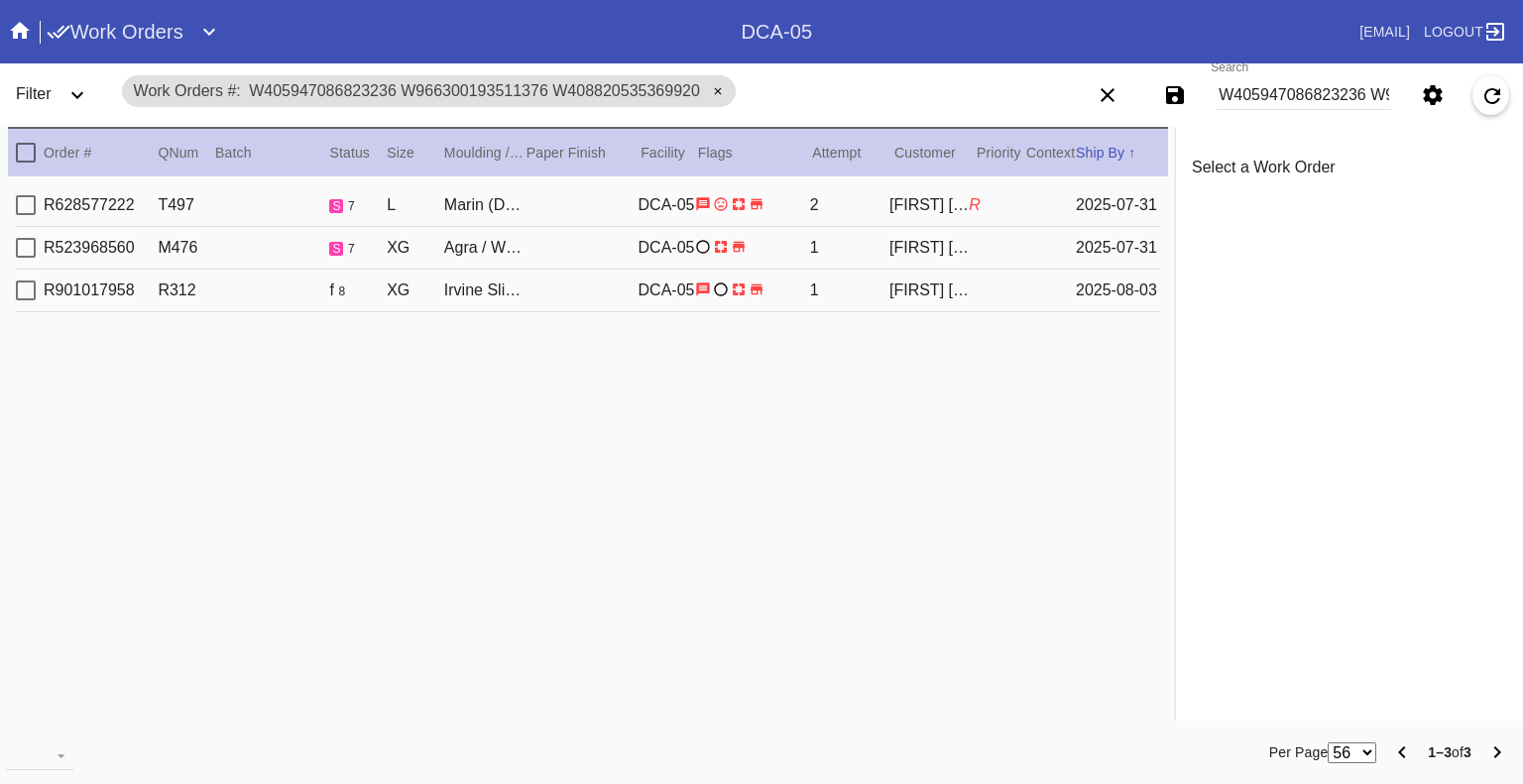 click at bounding box center (26, 248) 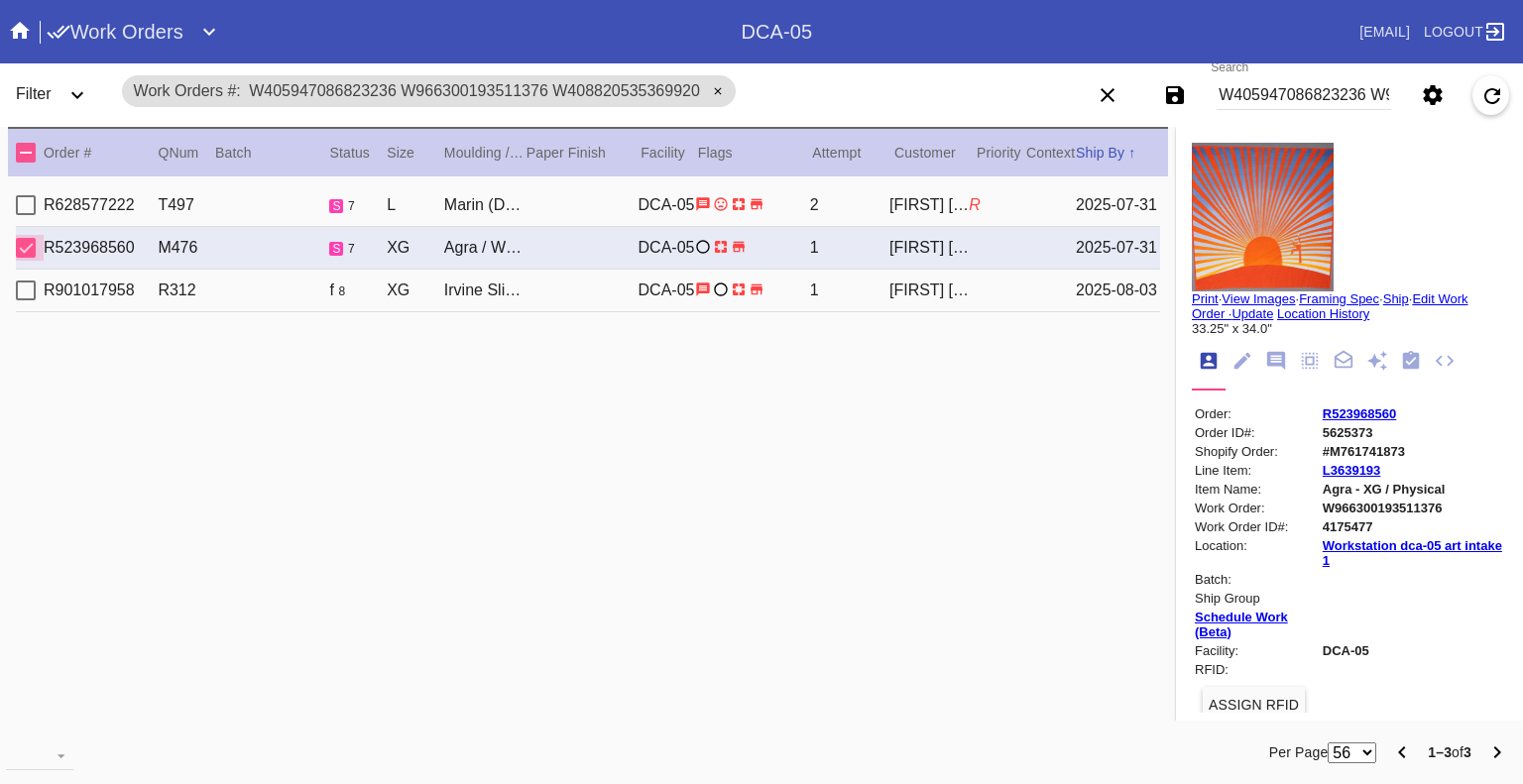click at bounding box center [26, 248] 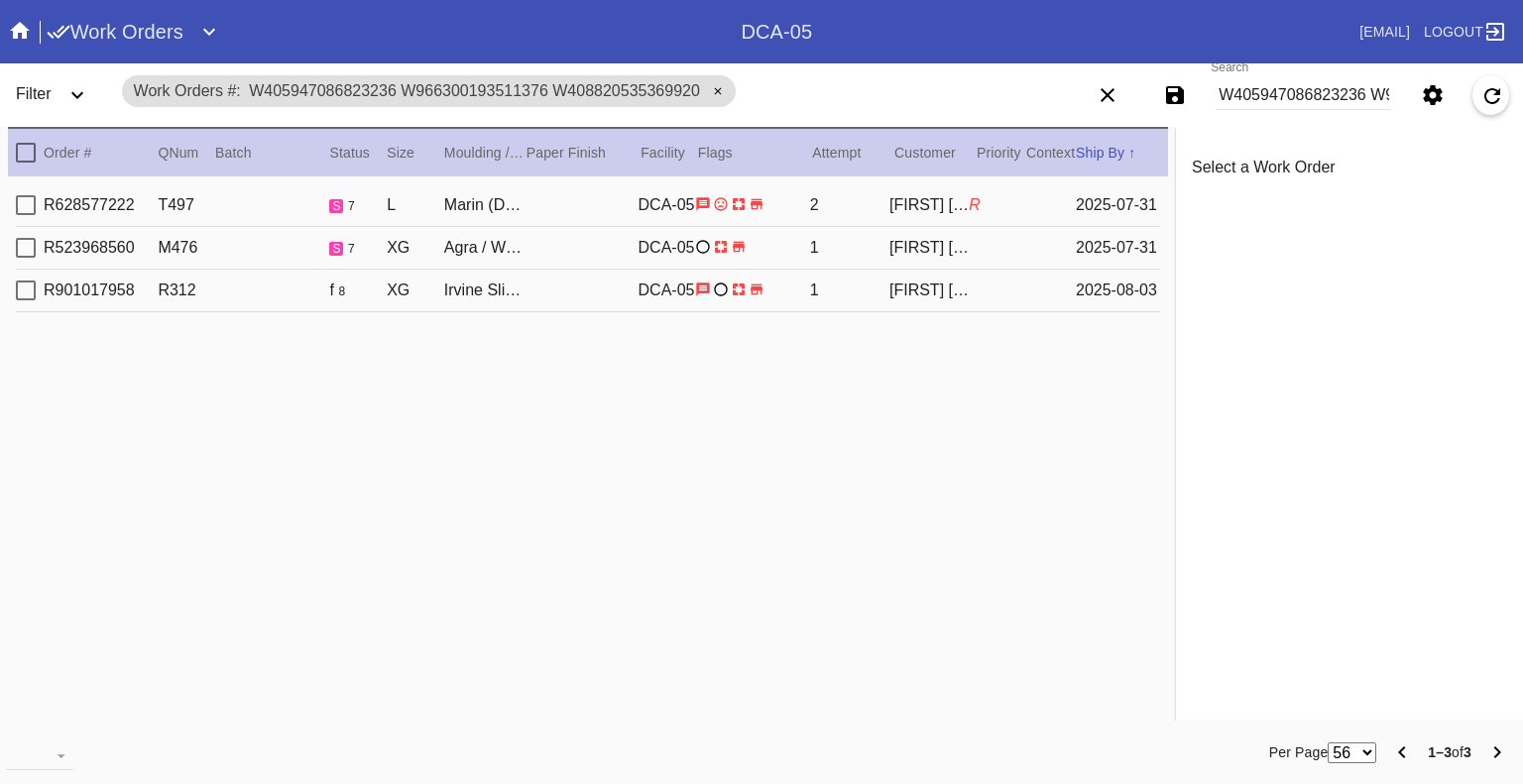 click at bounding box center [26, 290] 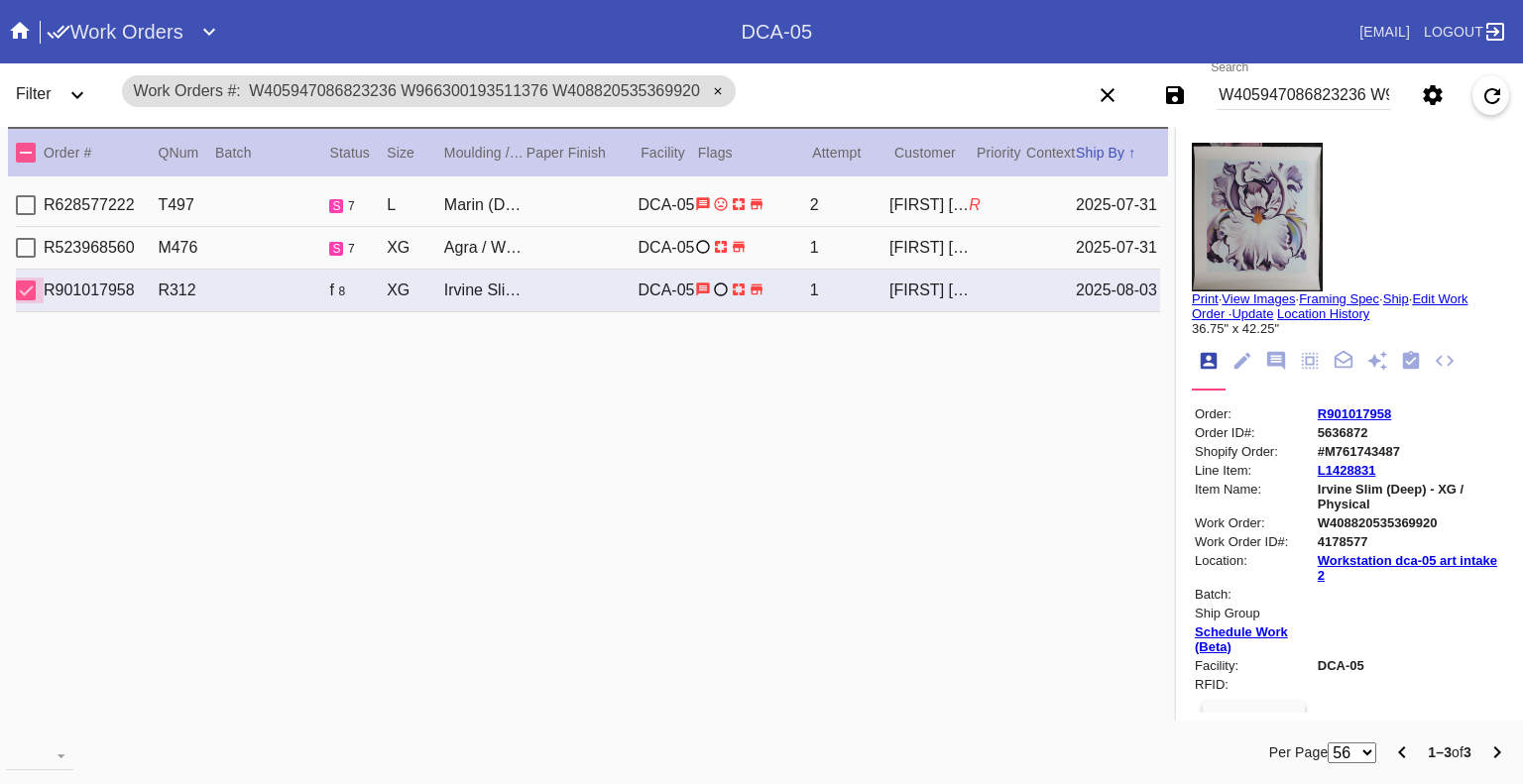 click at bounding box center (26, 290) 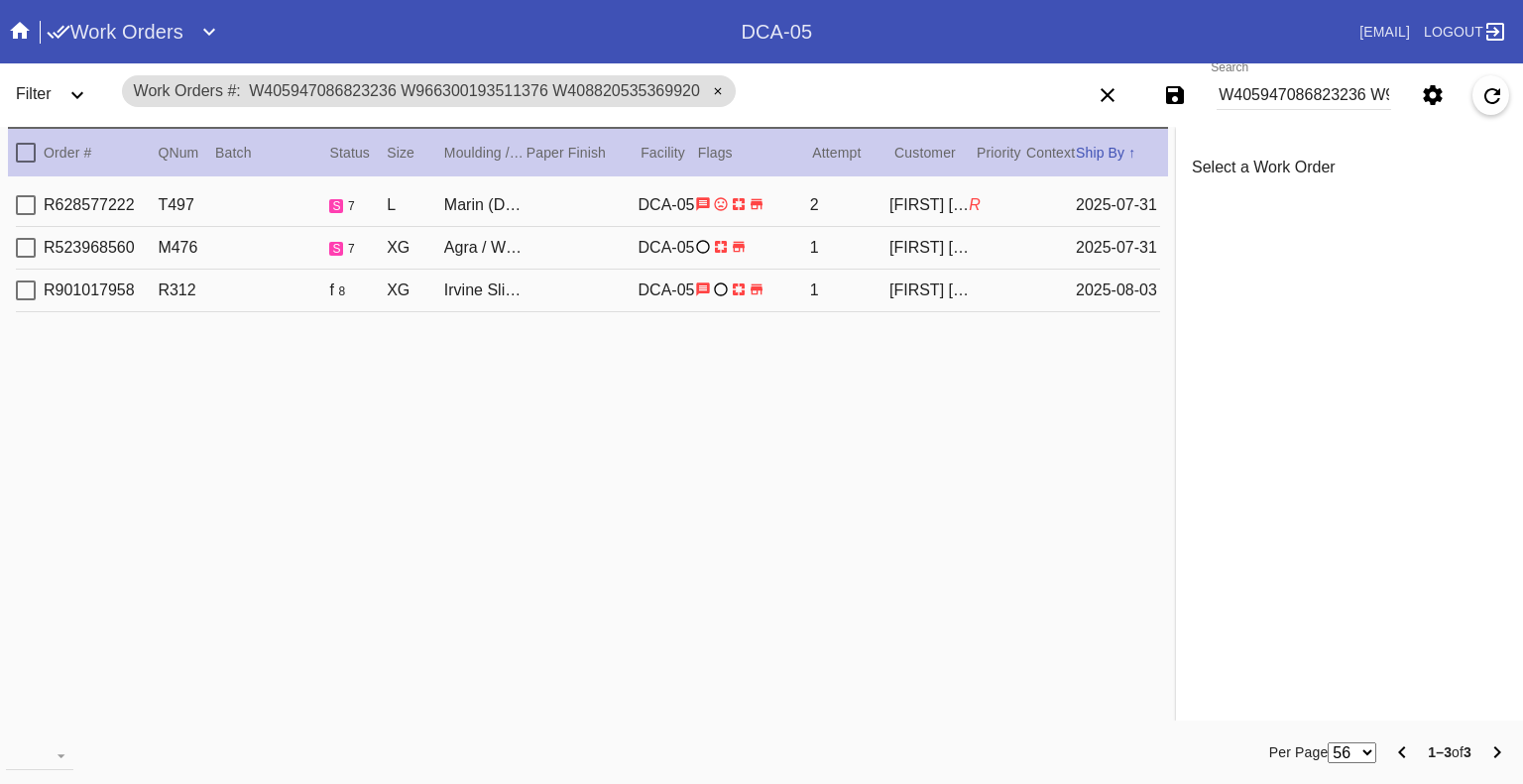 click on "Work Orders" at bounding box center (115, 32) 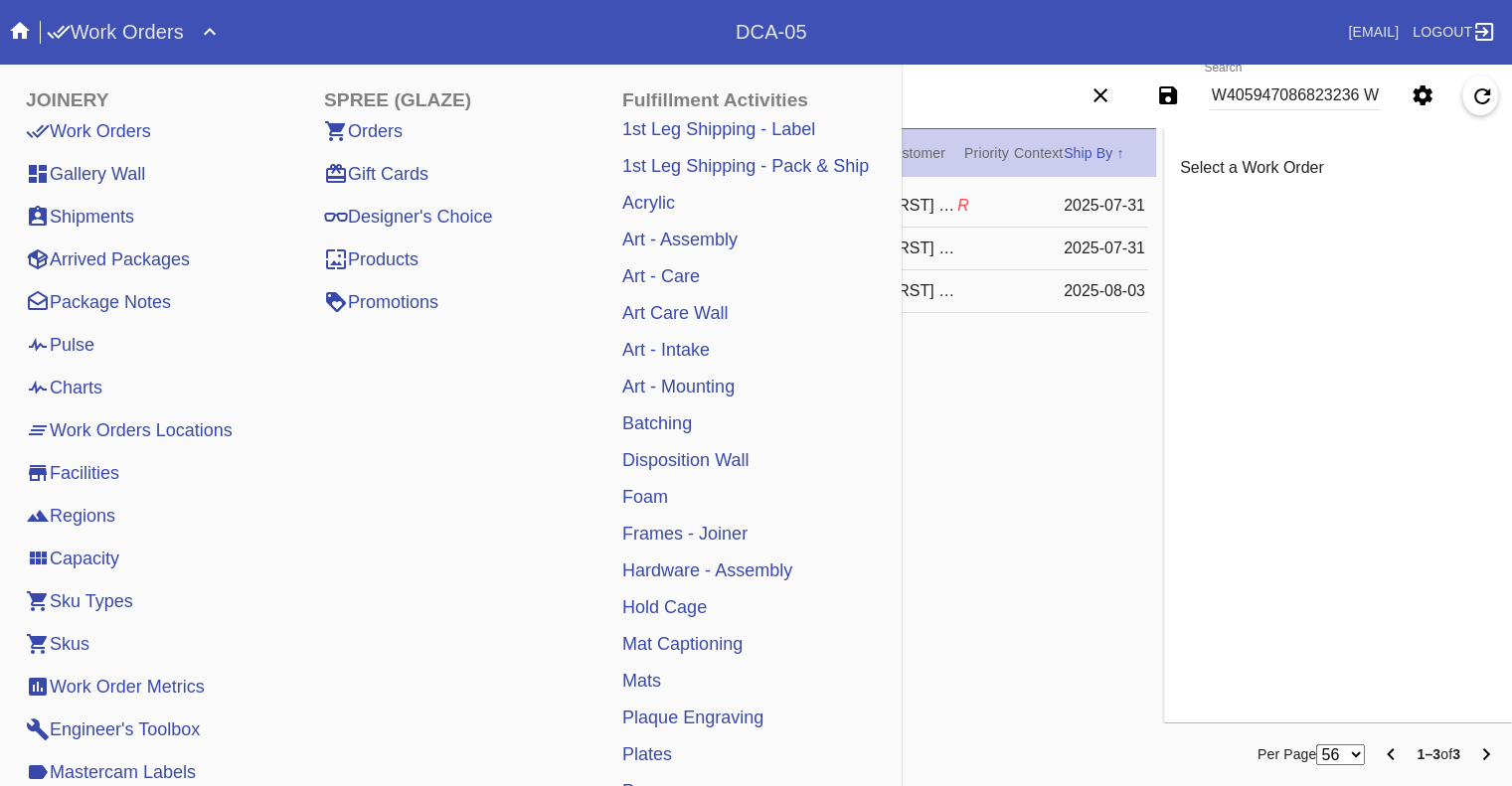 click on "Pulse" at bounding box center (60, 345) 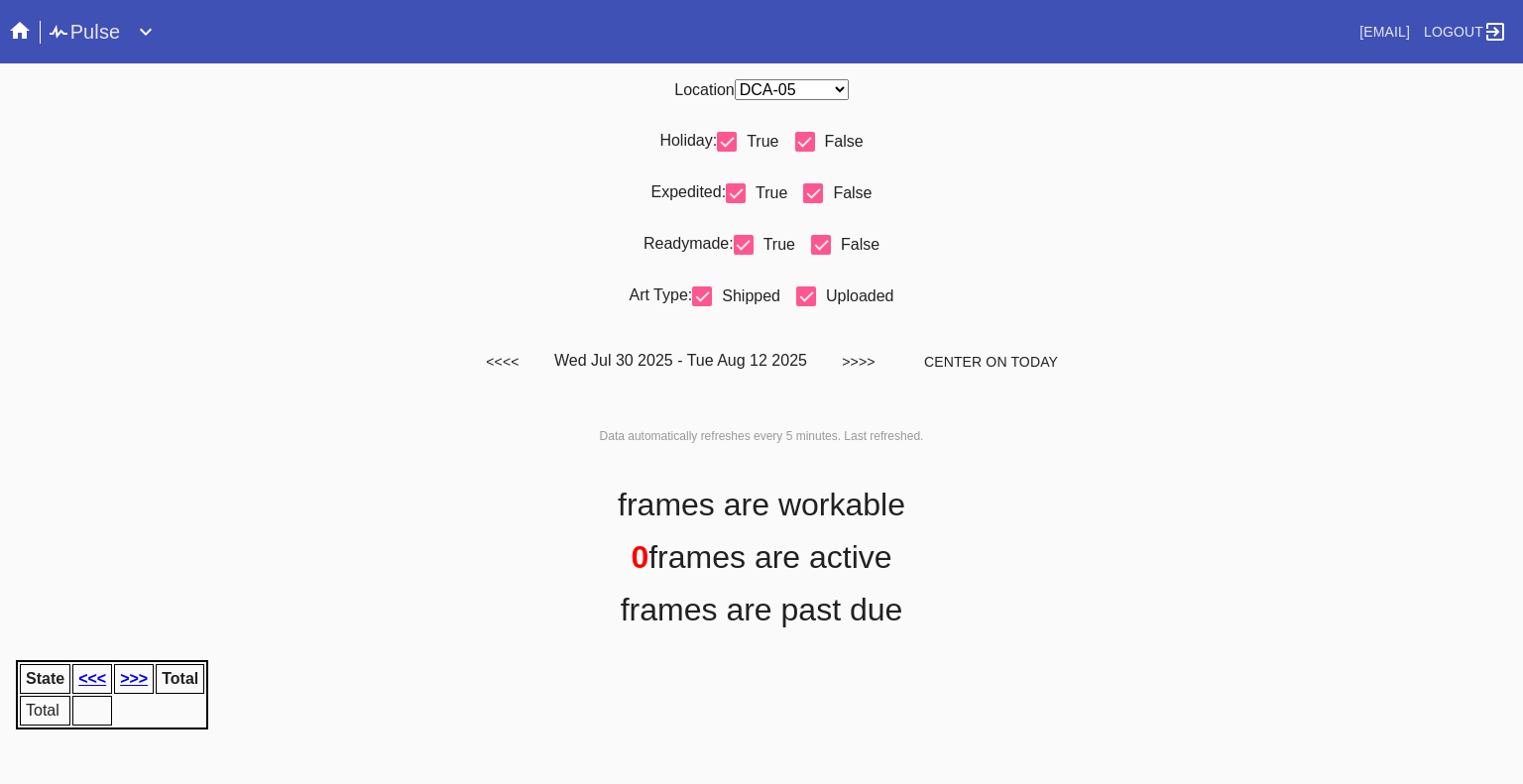 scroll, scrollTop: 0, scrollLeft: 0, axis: both 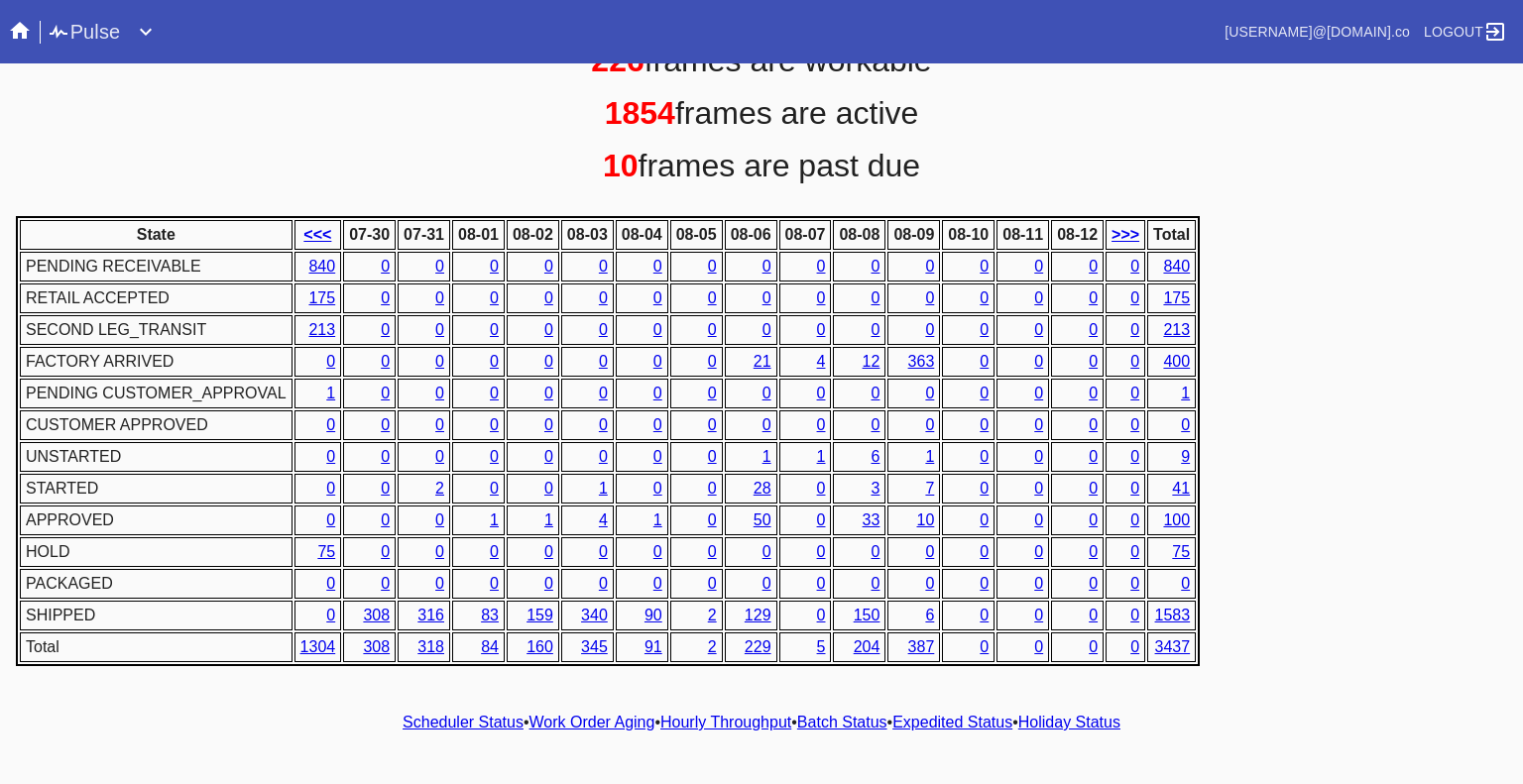 click on "Hourly Throughput" at bounding box center (726, 722) 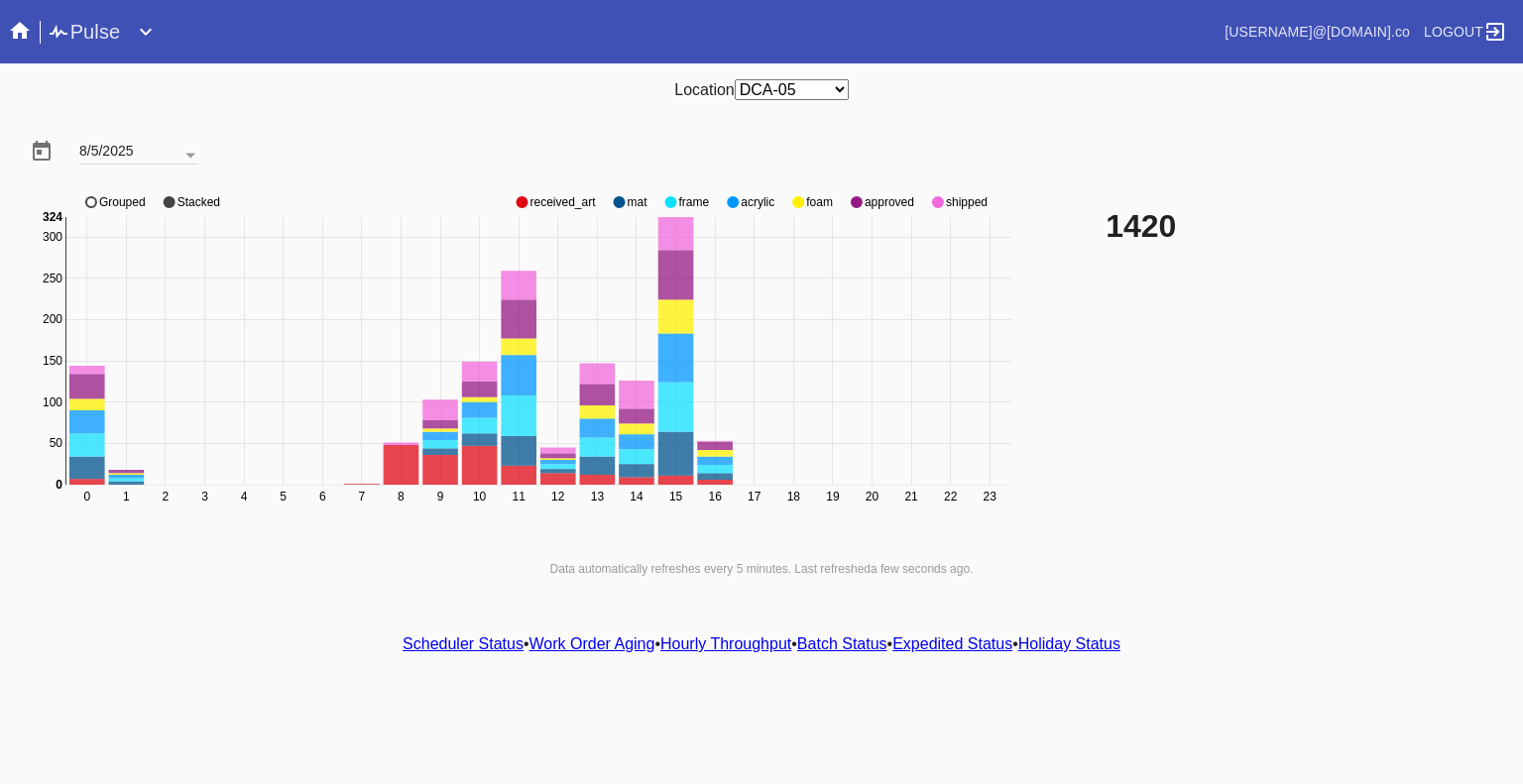 click 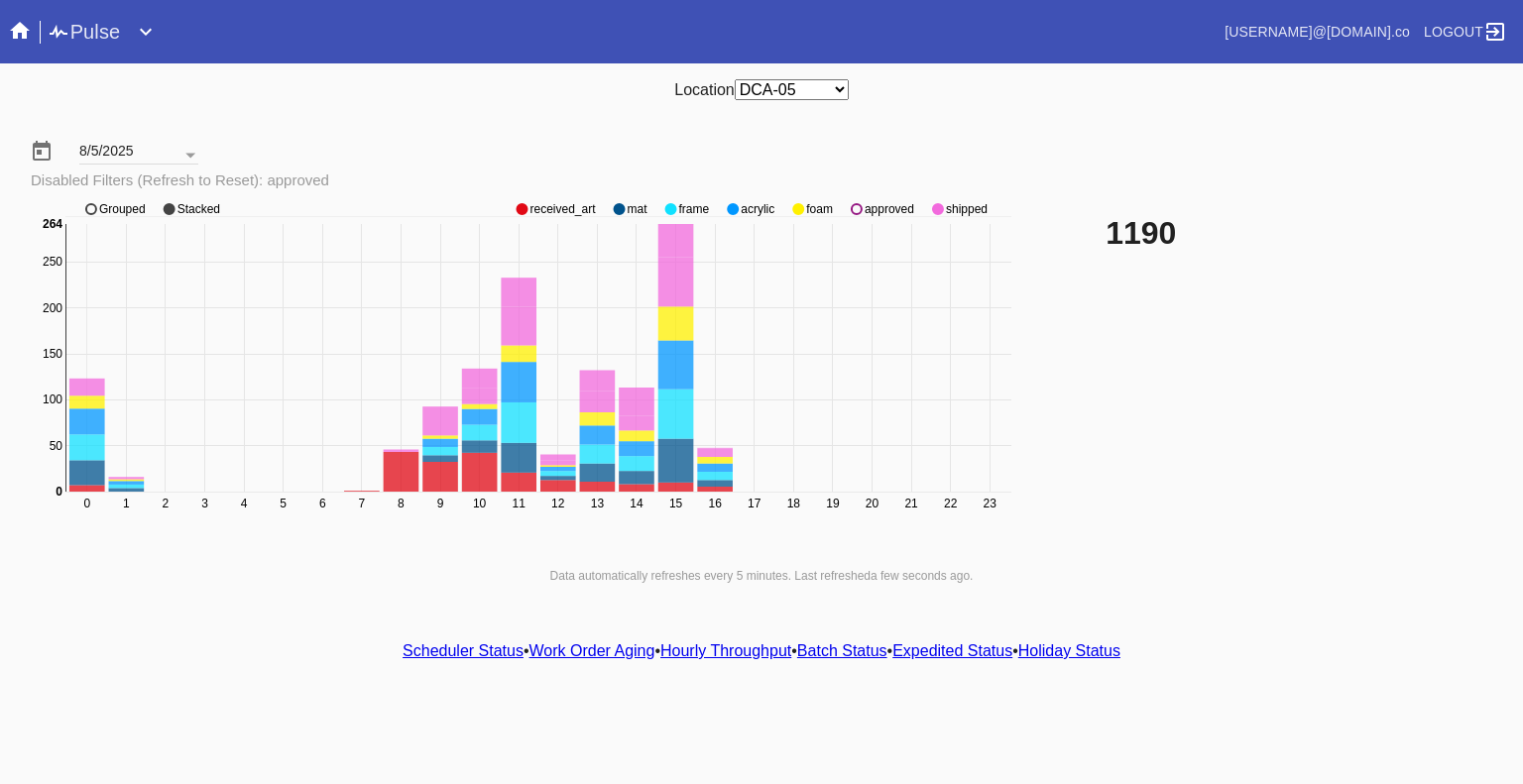 click on "0 1 2 3 4 5 6 7 8 9 10 11 12 13 14 15 16 17 18 19 20 21 22 23 0 50 100 150 200 250 300 0 264 received_art mat frame acrylic foam approved shipped Grouped Stacked" 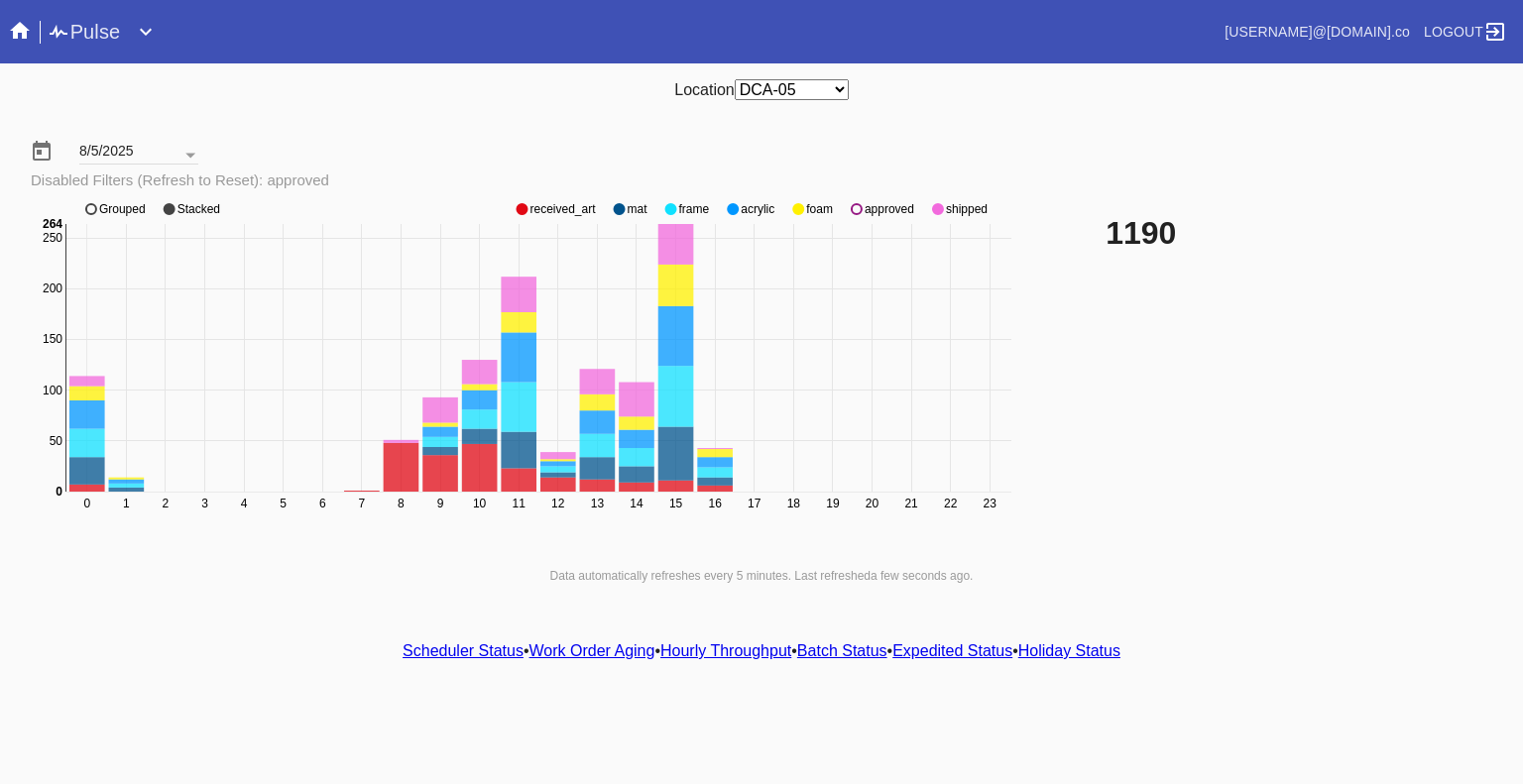 click 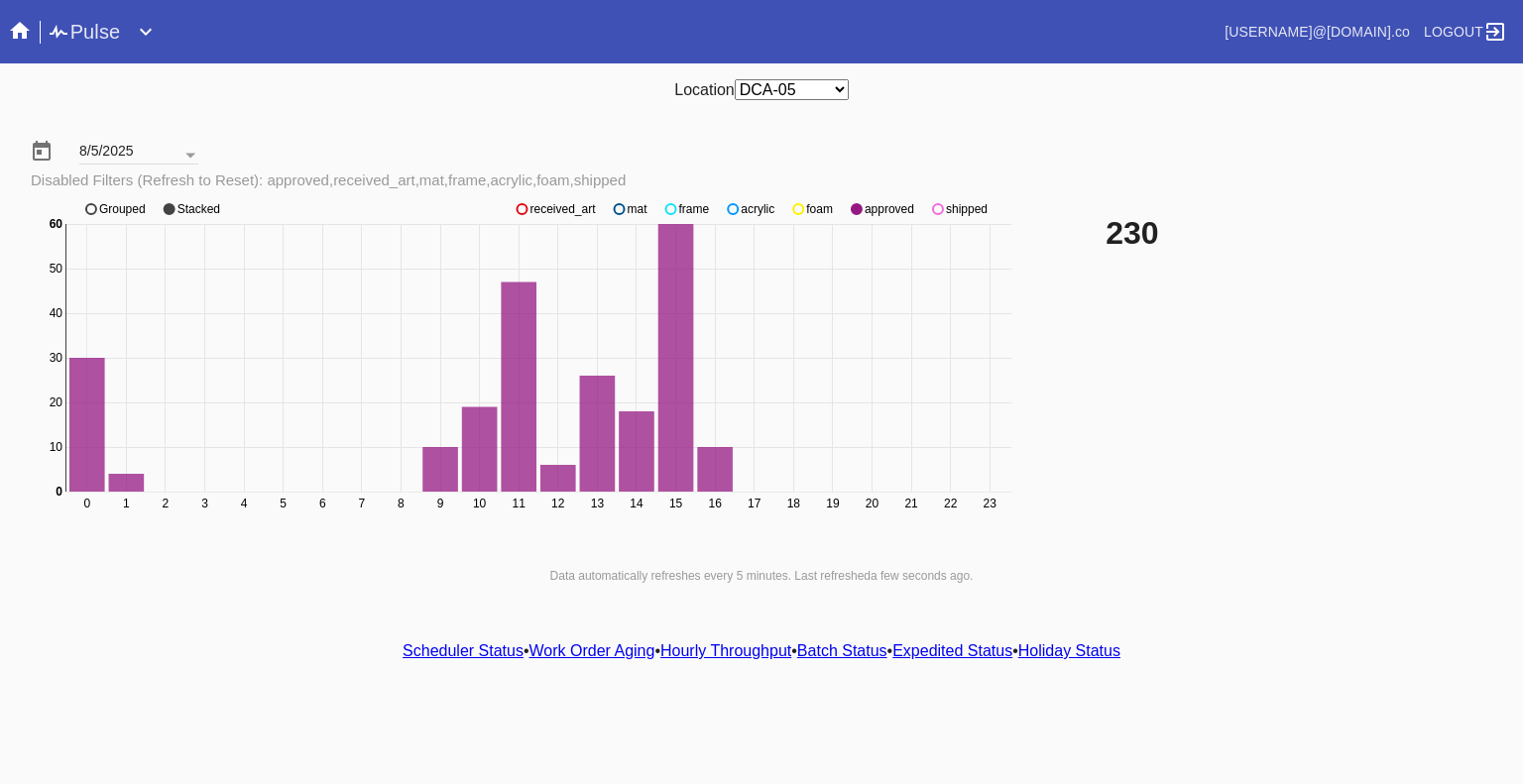click 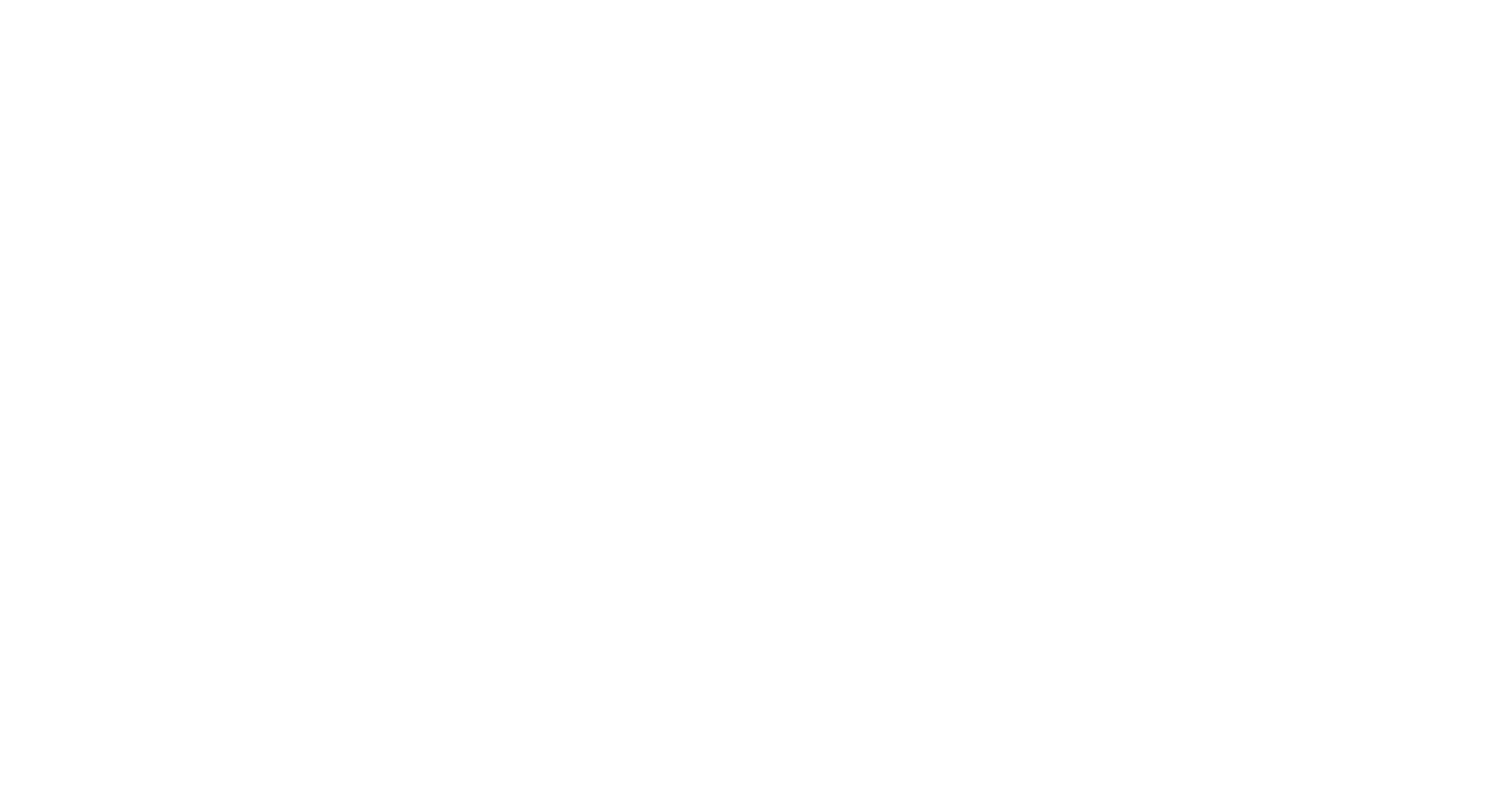 scroll, scrollTop: 0, scrollLeft: 0, axis: both 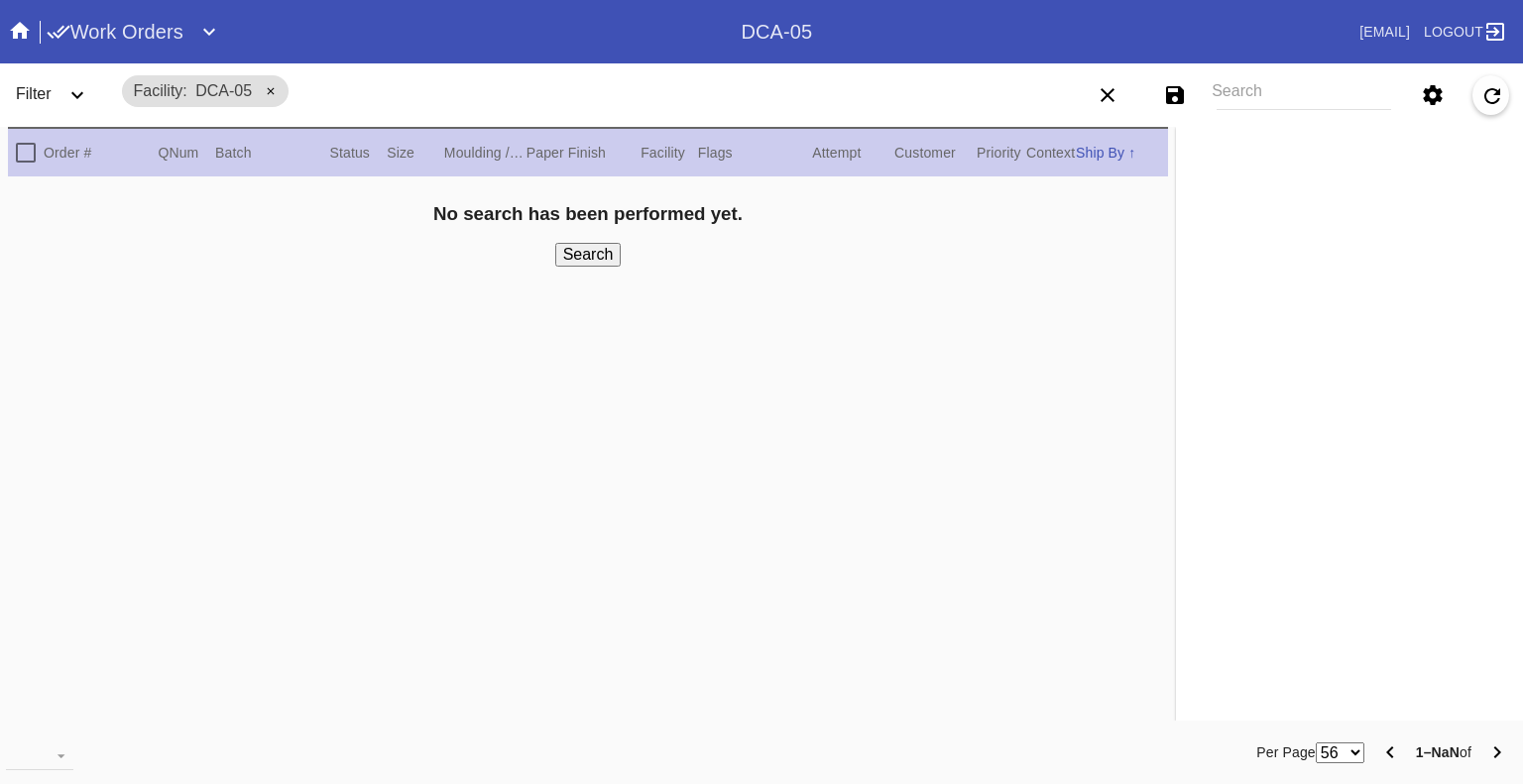 drag, startPoint x: 159, startPoint y: 24, endPoint x: 157, endPoint y: 43, distance: 19.104973 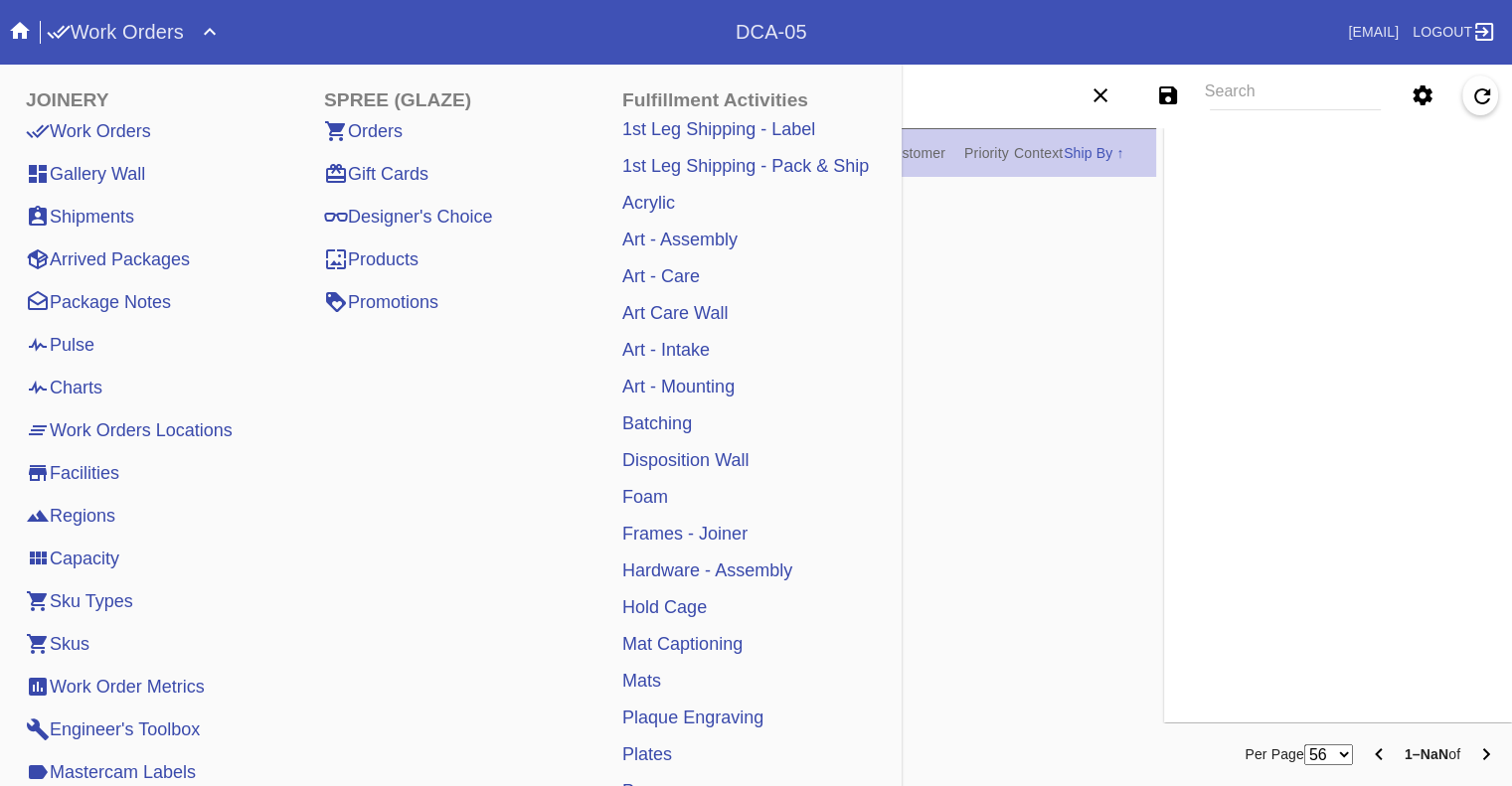 click on "Pulse" at bounding box center (60, 345) 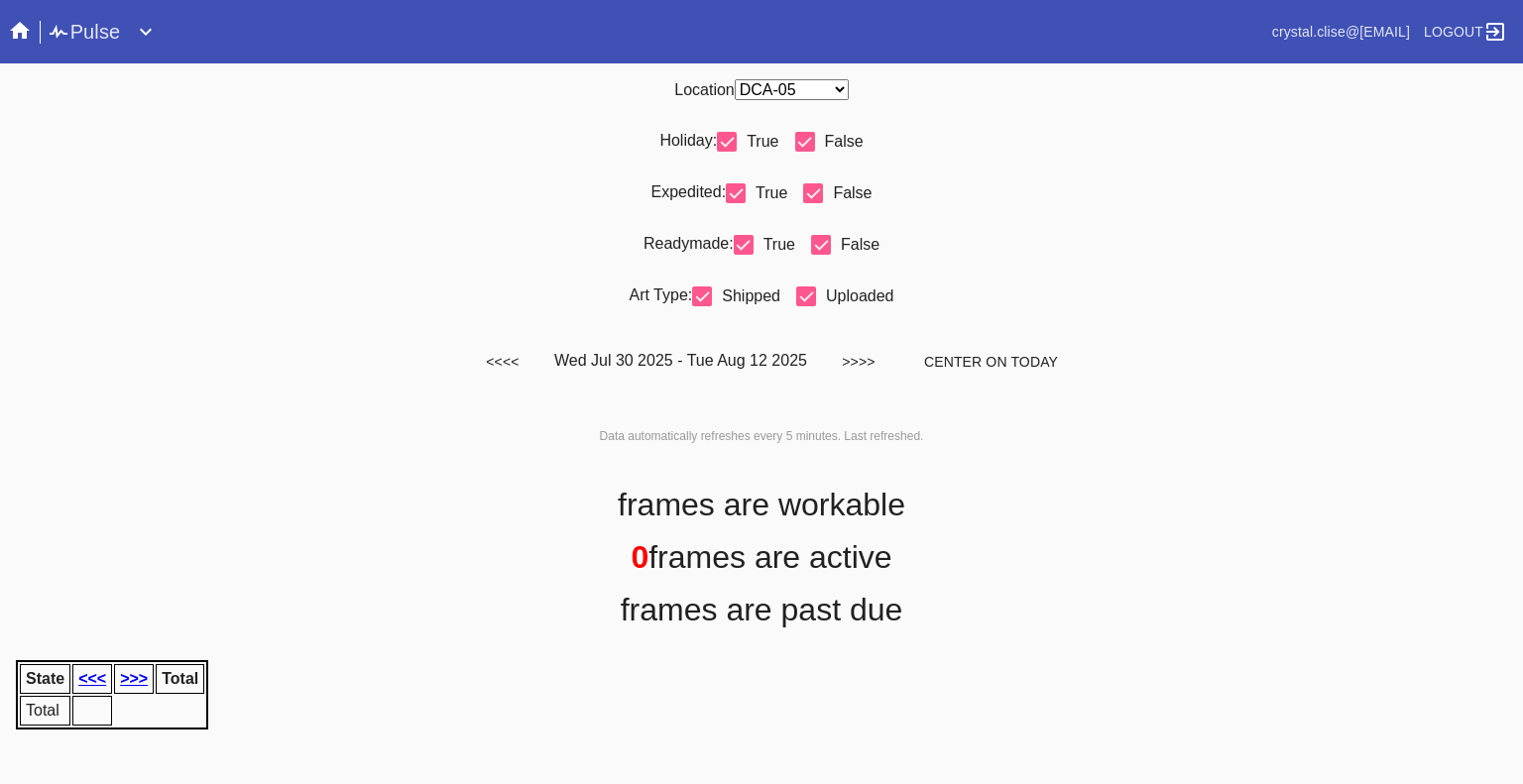 scroll, scrollTop: 0, scrollLeft: 0, axis: both 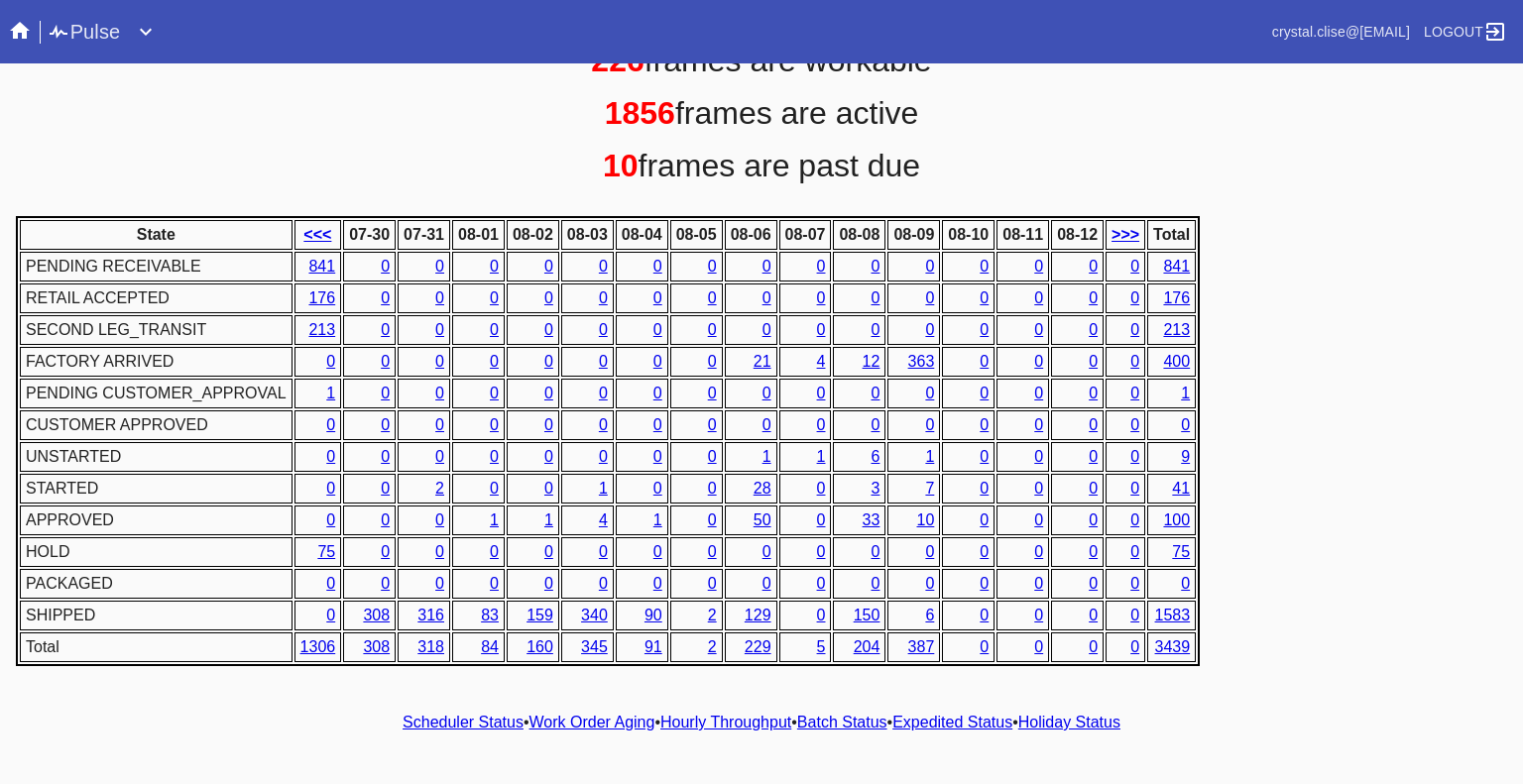 click on "Hourly Throughput" at bounding box center (726, 722) 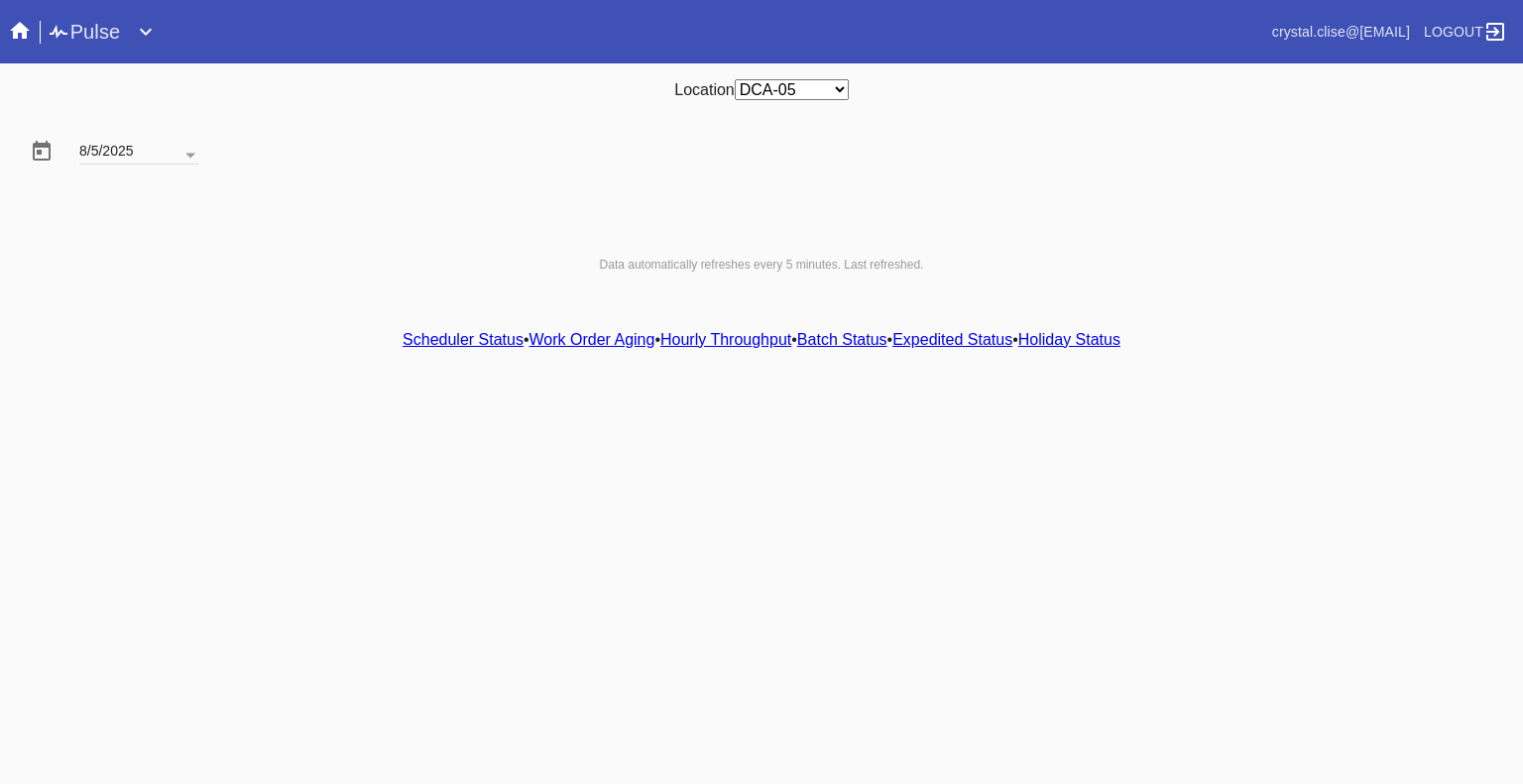 scroll, scrollTop: 0, scrollLeft: 0, axis: both 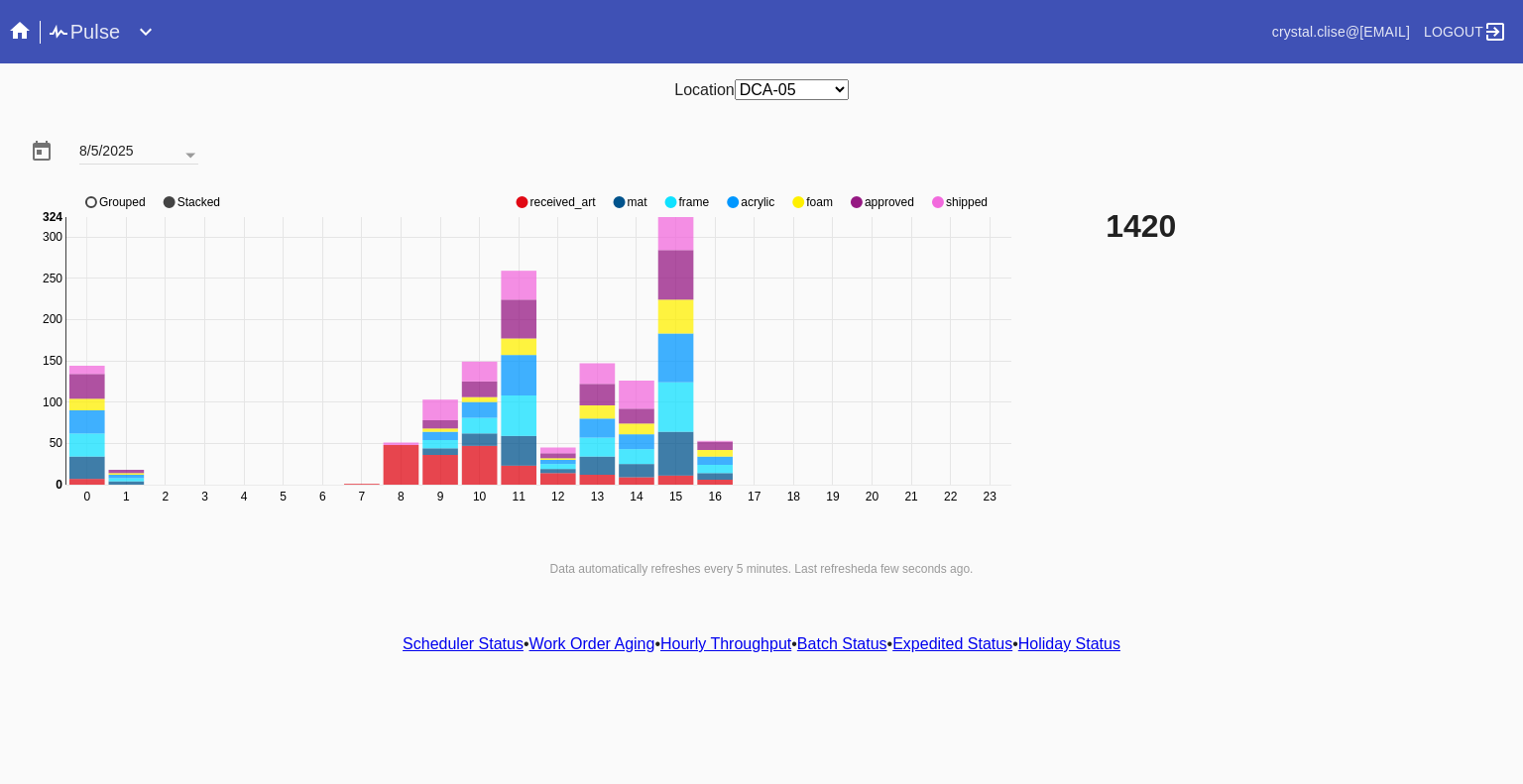 click 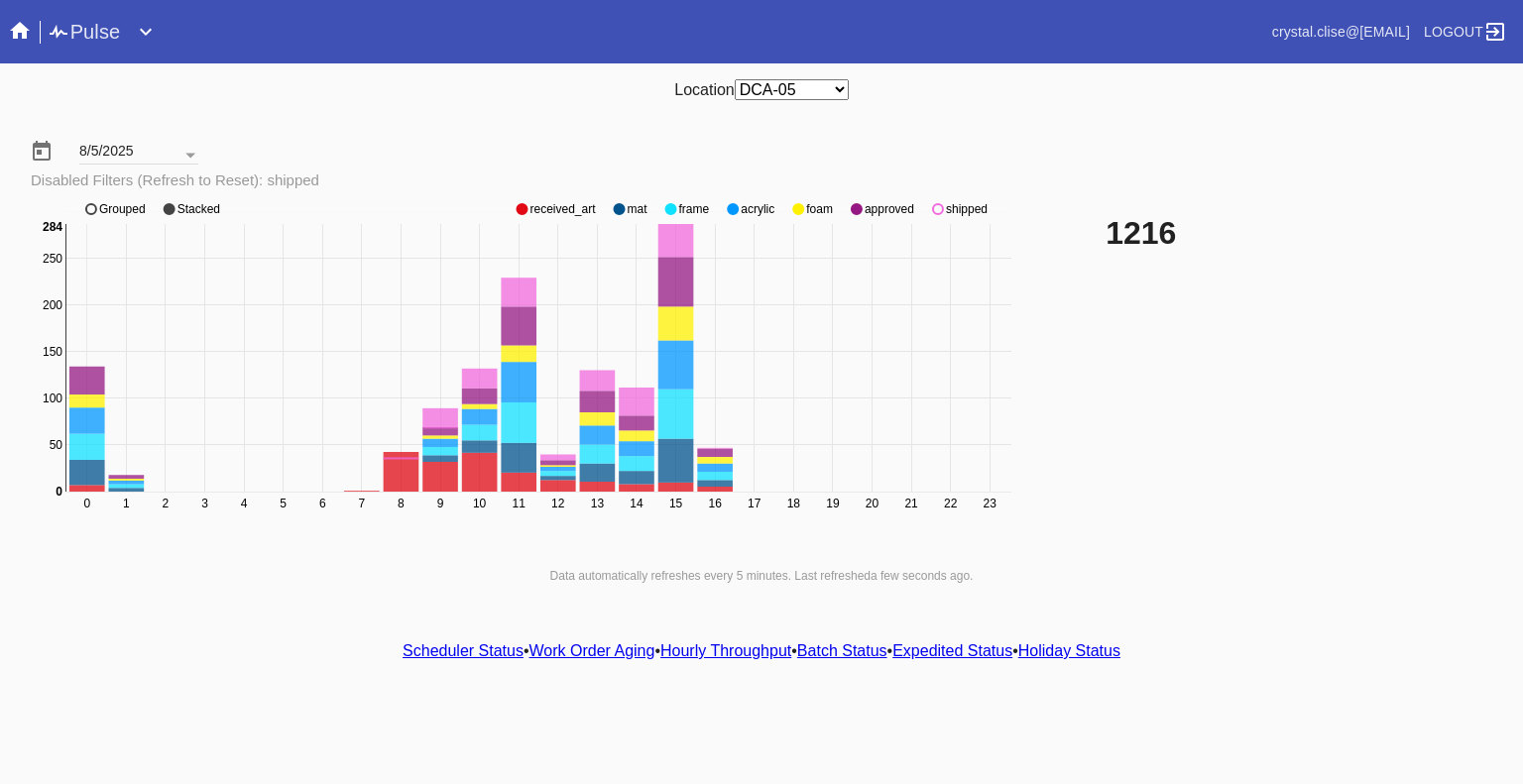 click on "0 1 2 3 4 5 6 7 8 9 10 11 12 13 14 15 16 17 18 19 20 21 22 23 0 50 100 150 200 250 300 0 284 received_art mat frame acrylic foam approved shipped Grouped Stacked" 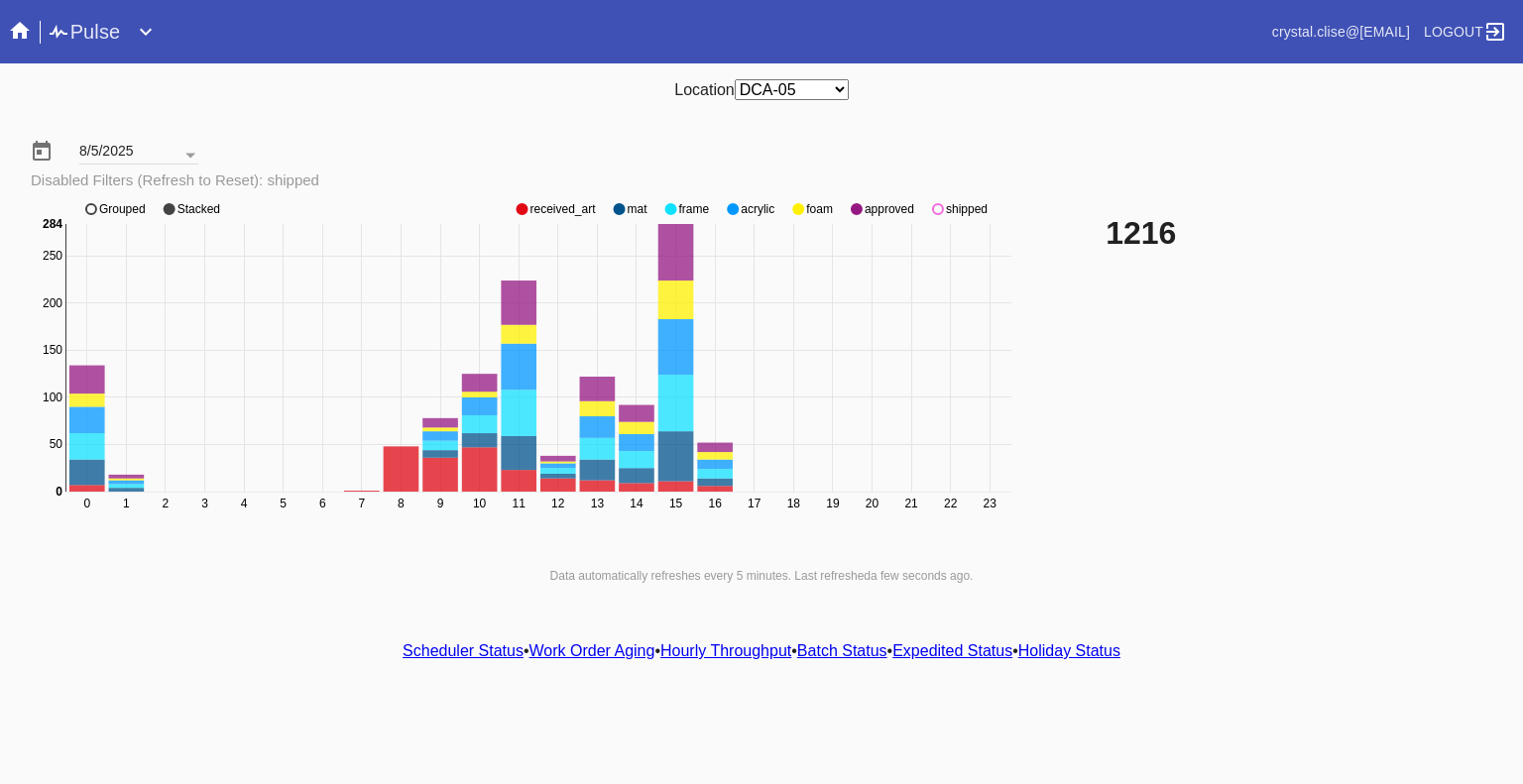 click 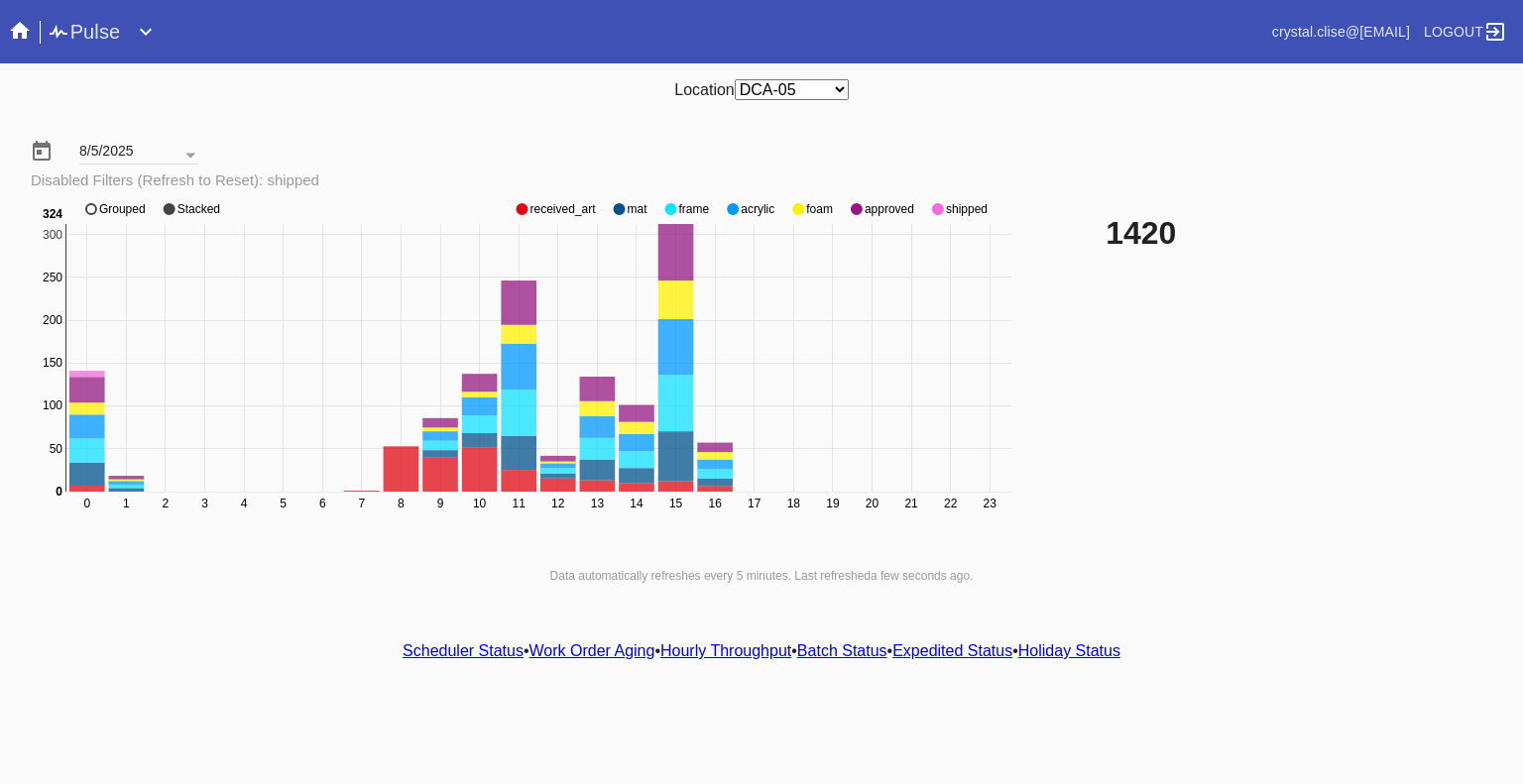 click 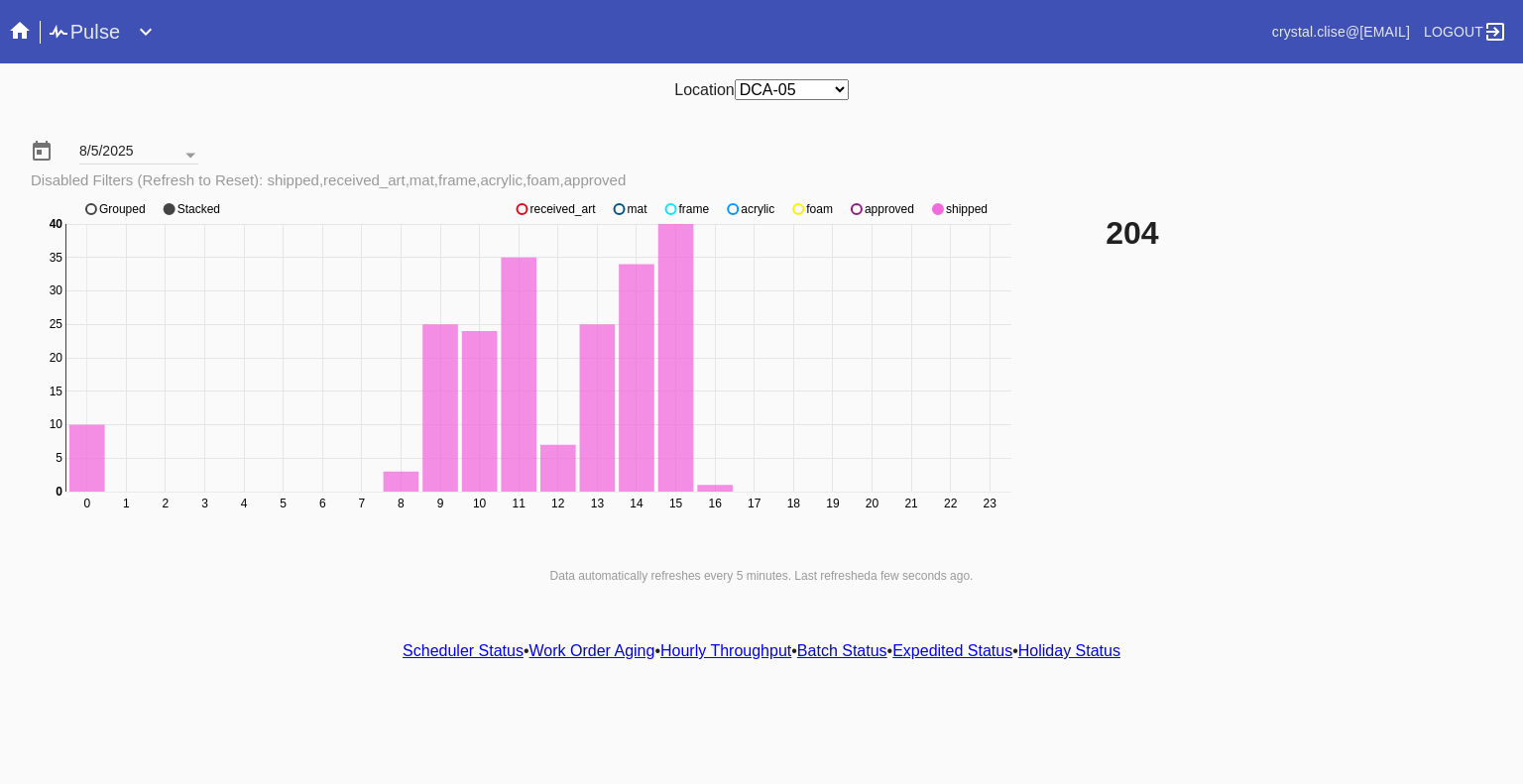 click at bounding box center (20, 32) 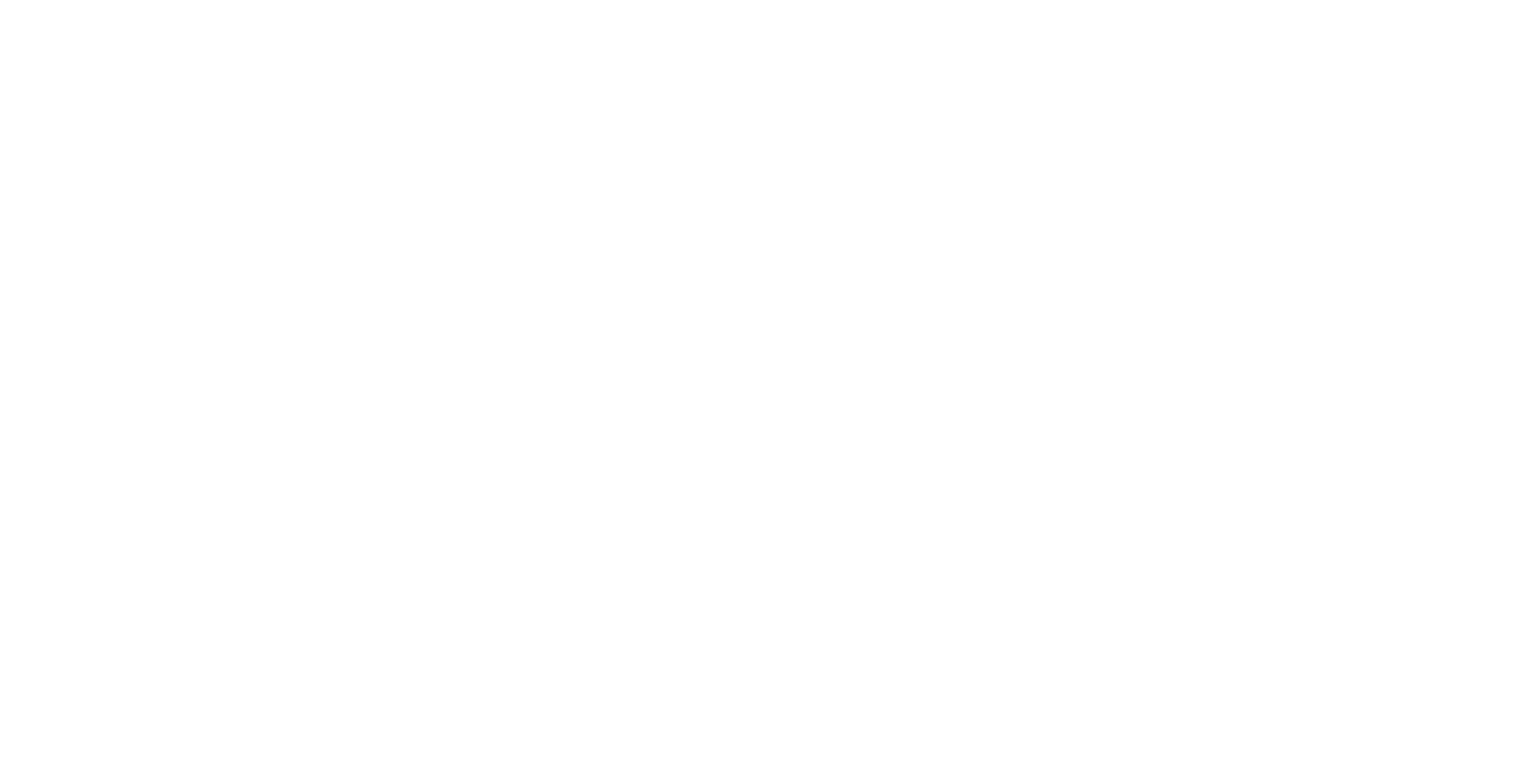 scroll, scrollTop: 0, scrollLeft: 0, axis: both 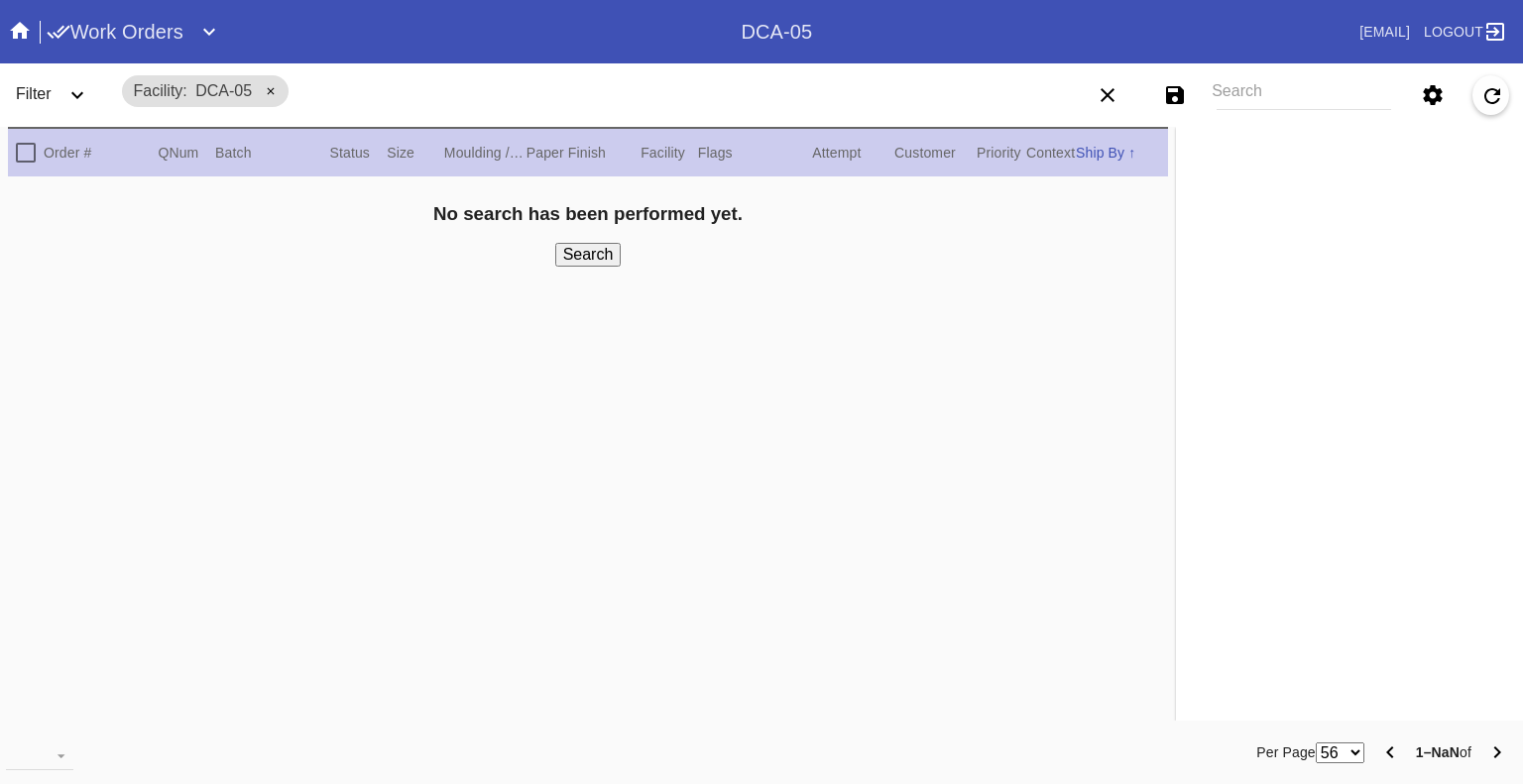 click on "Search" at bounding box center [1304, 95] 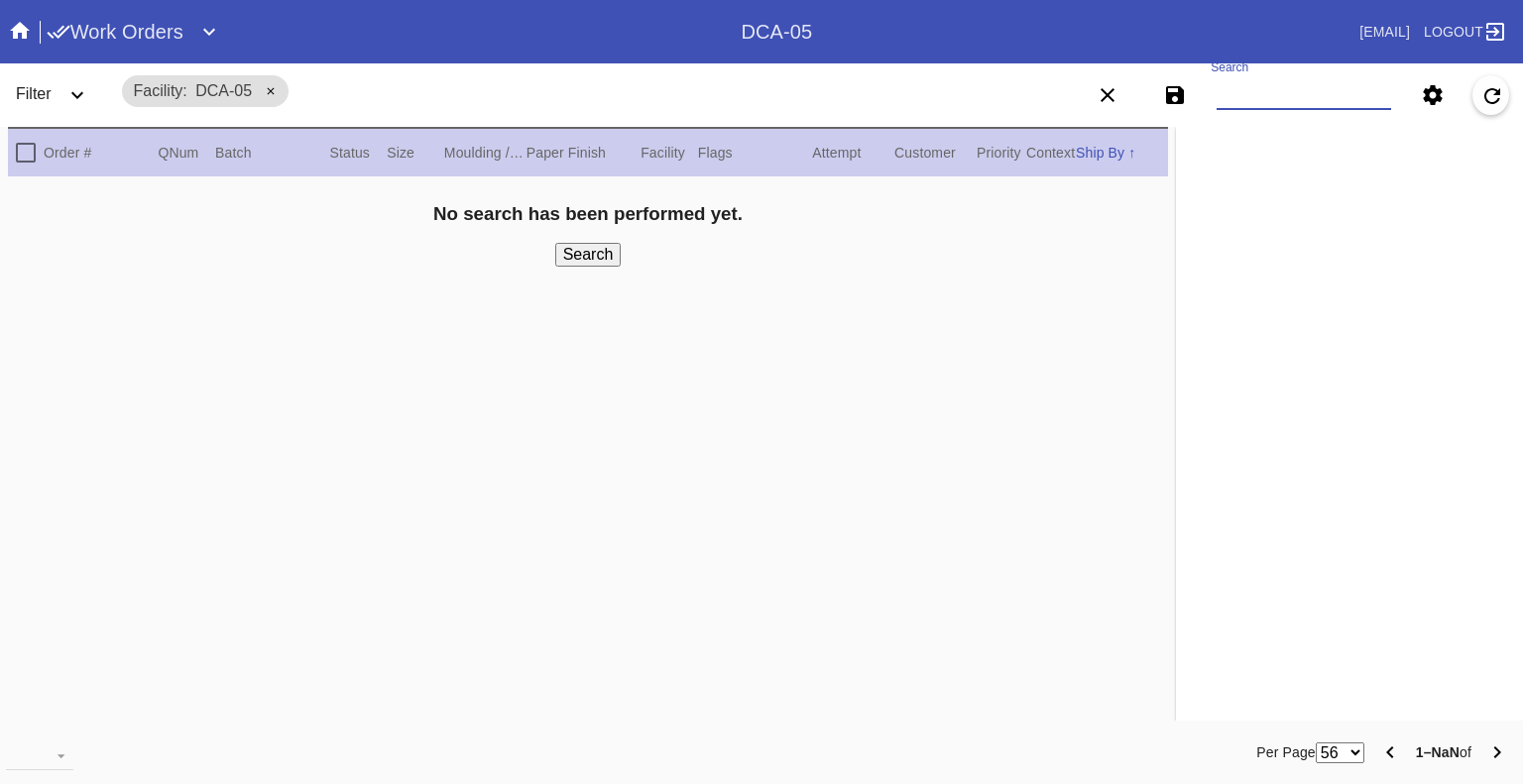paste on "W405947086823236 W966300193511376 W408820535369920" 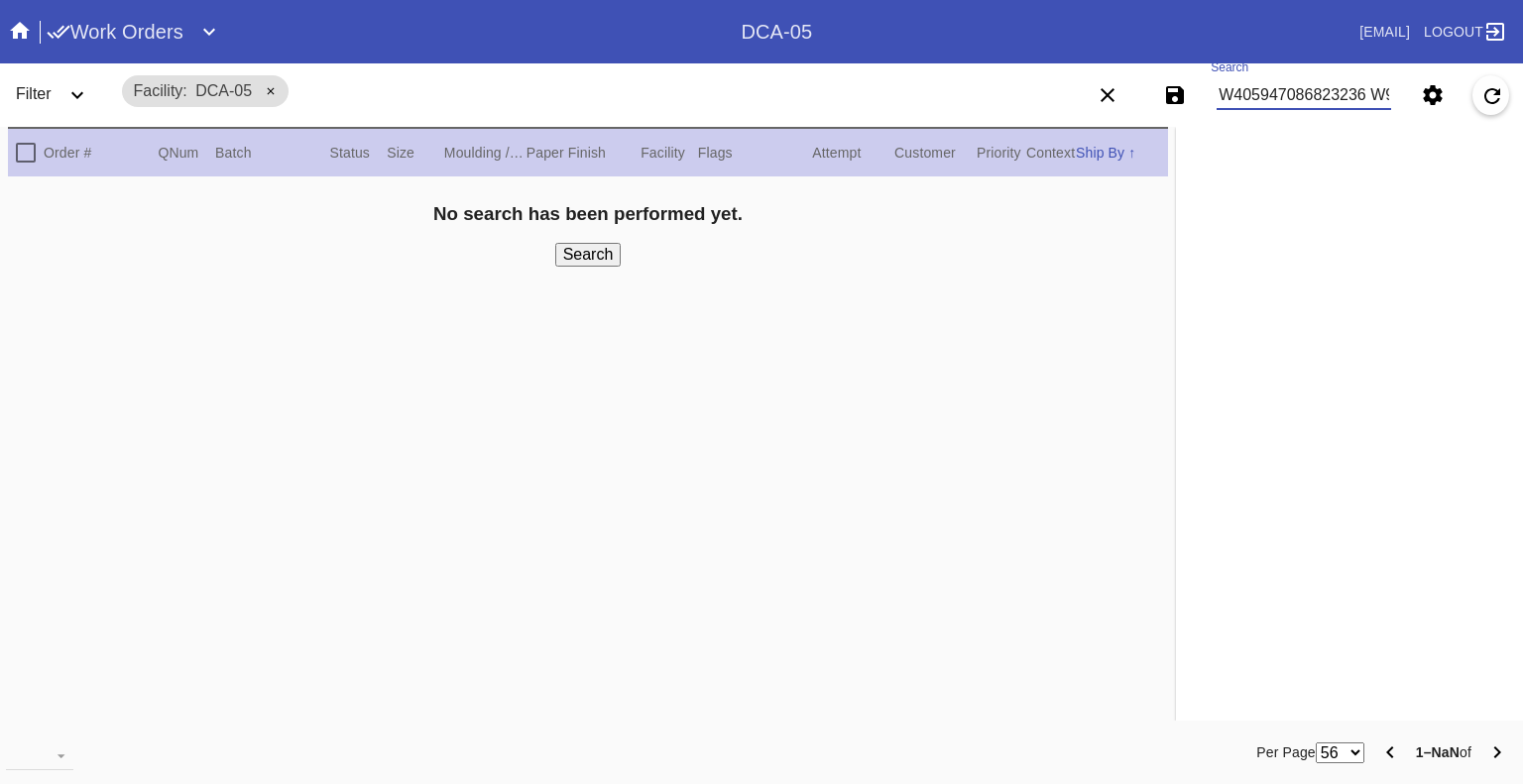 scroll, scrollTop: 0, scrollLeft: 279, axis: horizontal 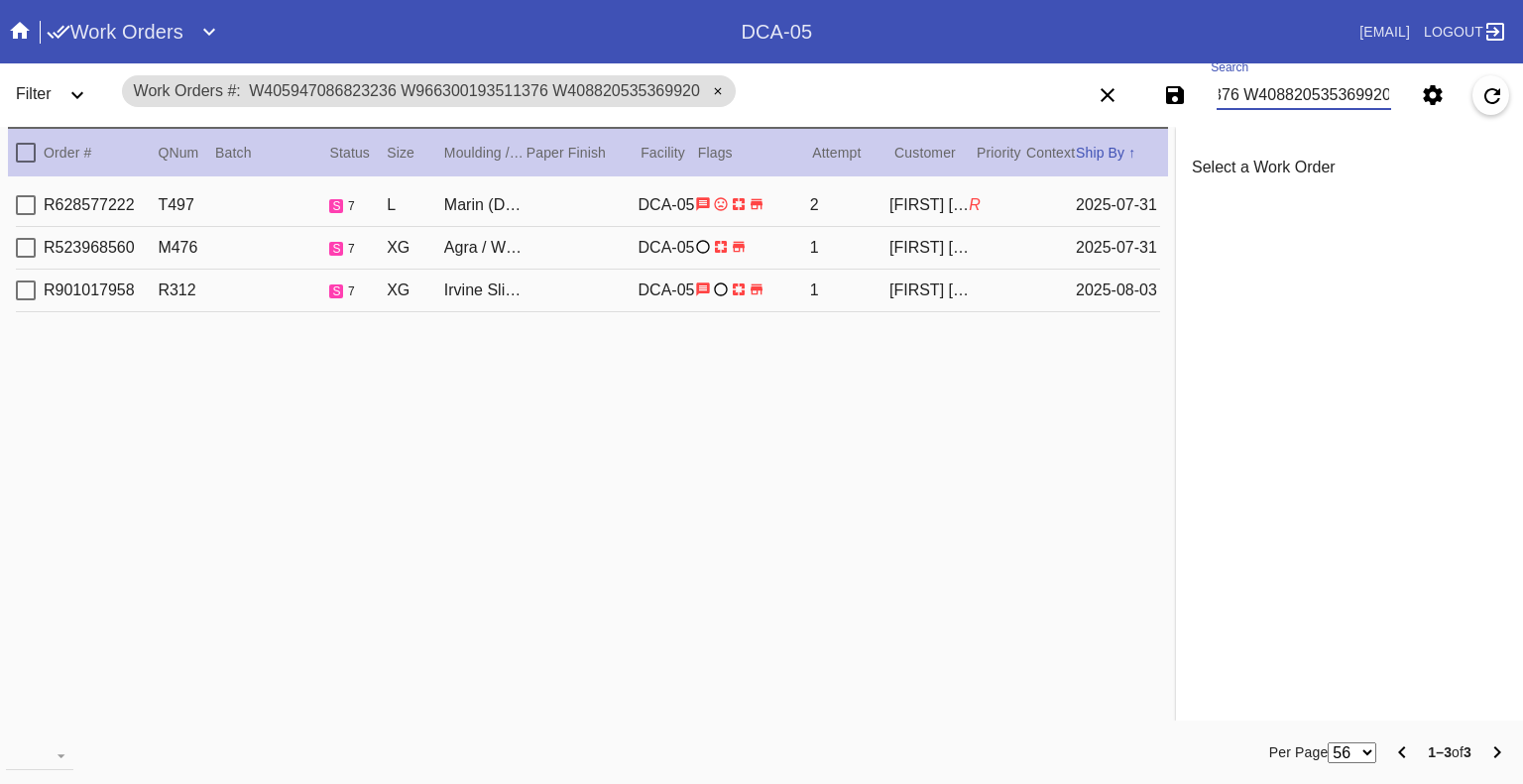 type on "W405947086823236 W966300193511376 W408820535369920" 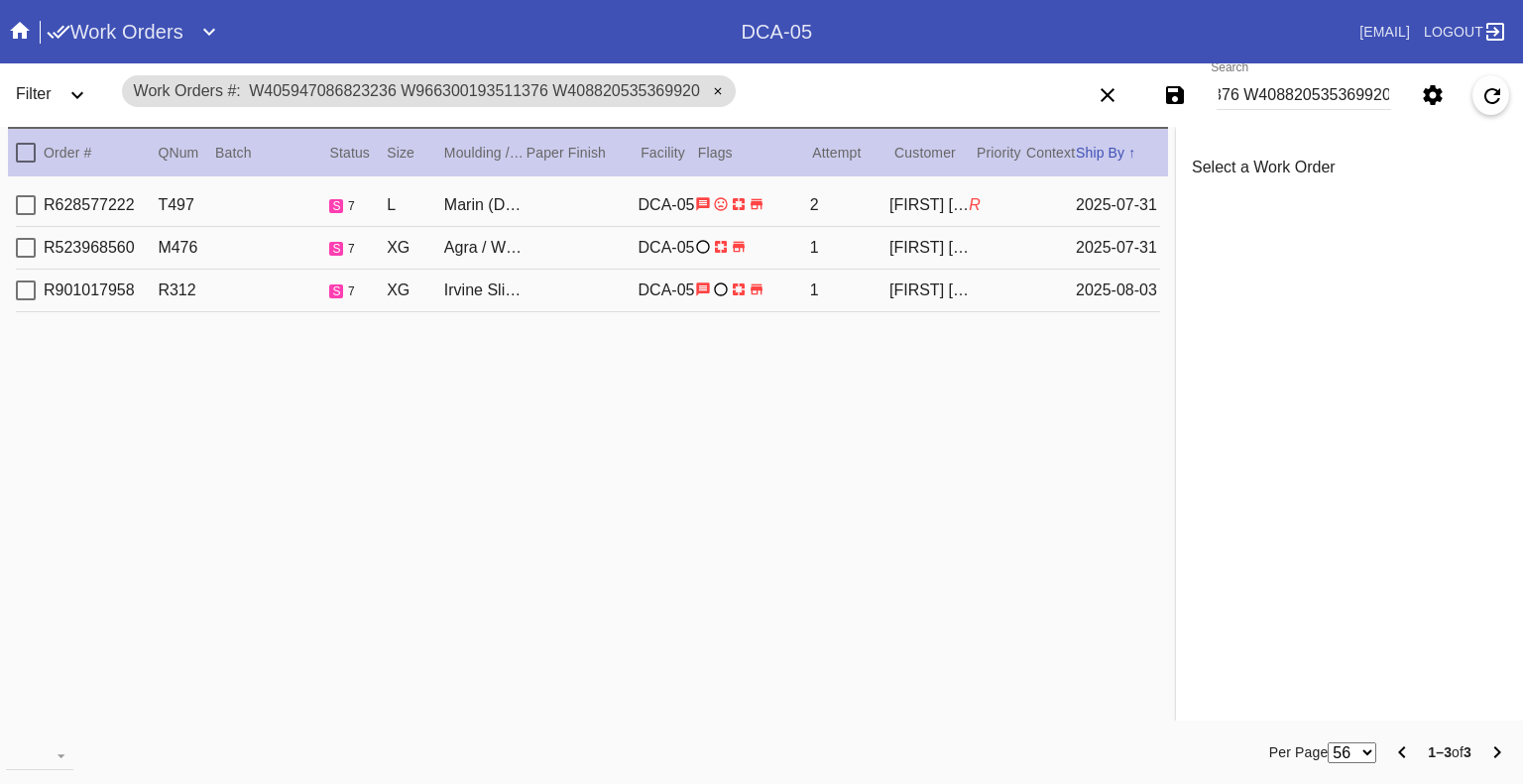 scroll, scrollTop: 0, scrollLeft: 0, axis: both 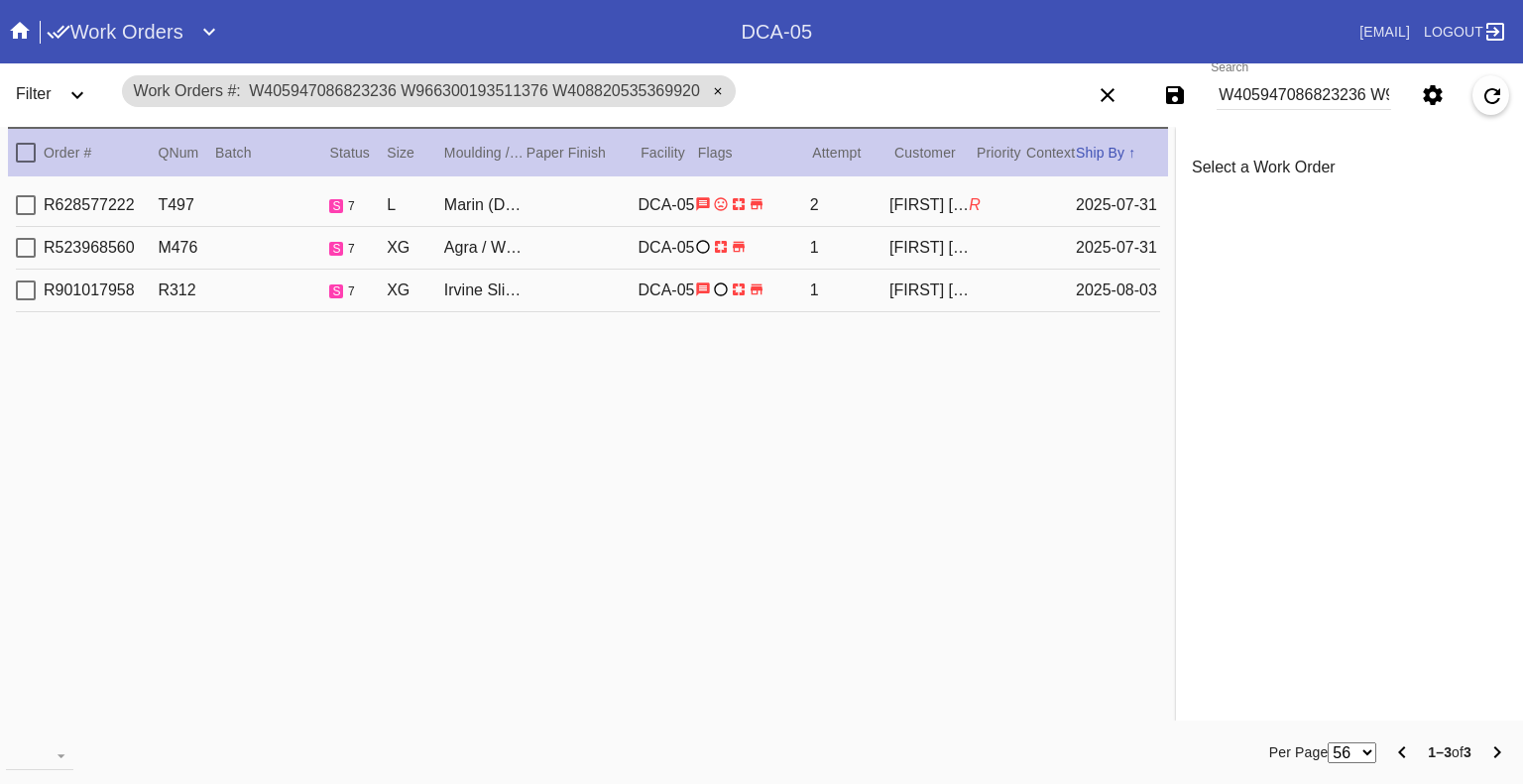 drag, startPoint x: 28, startPoint y: 296, endPoint x: 883, endPoint y: 344, distance: 856.34631 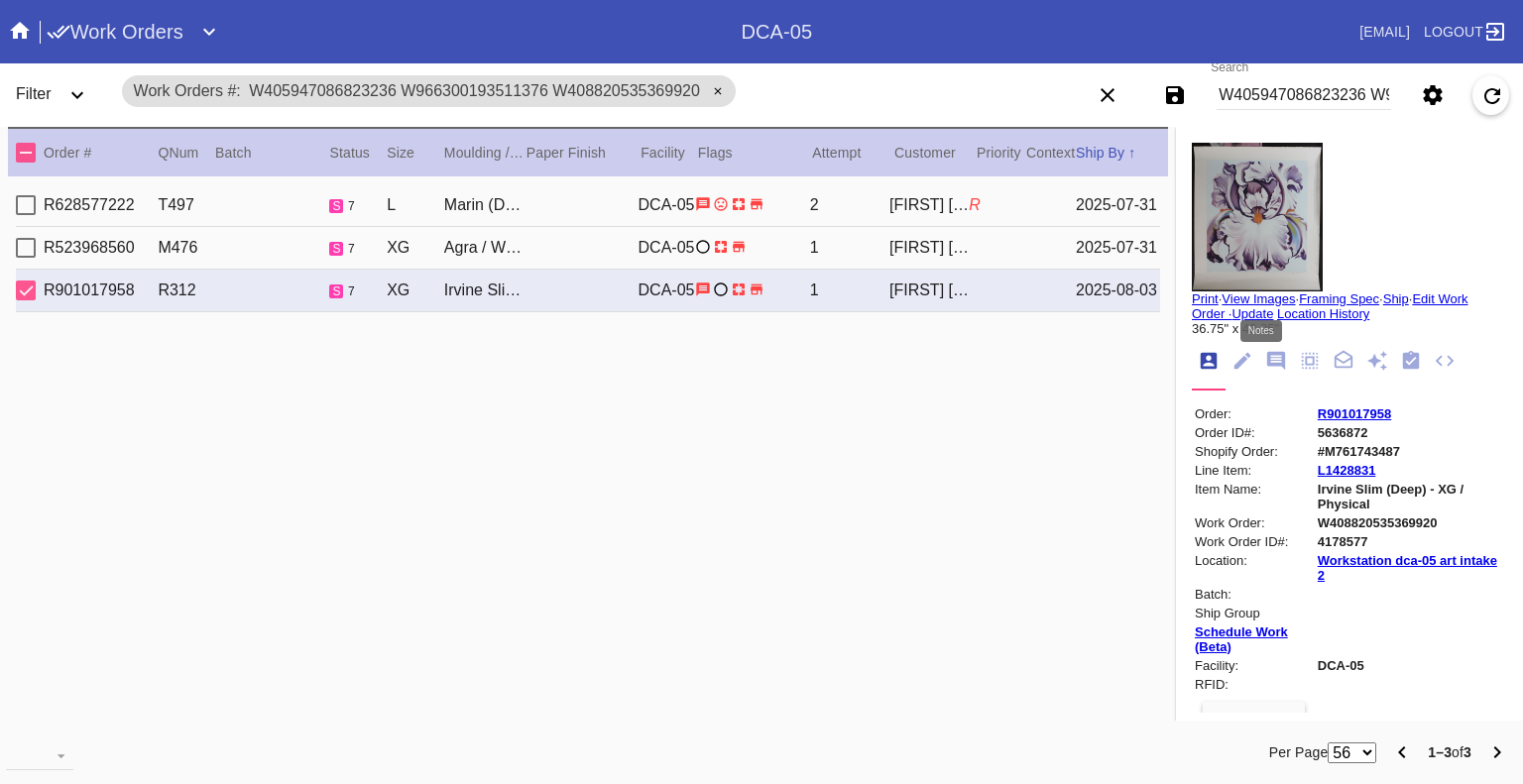 click 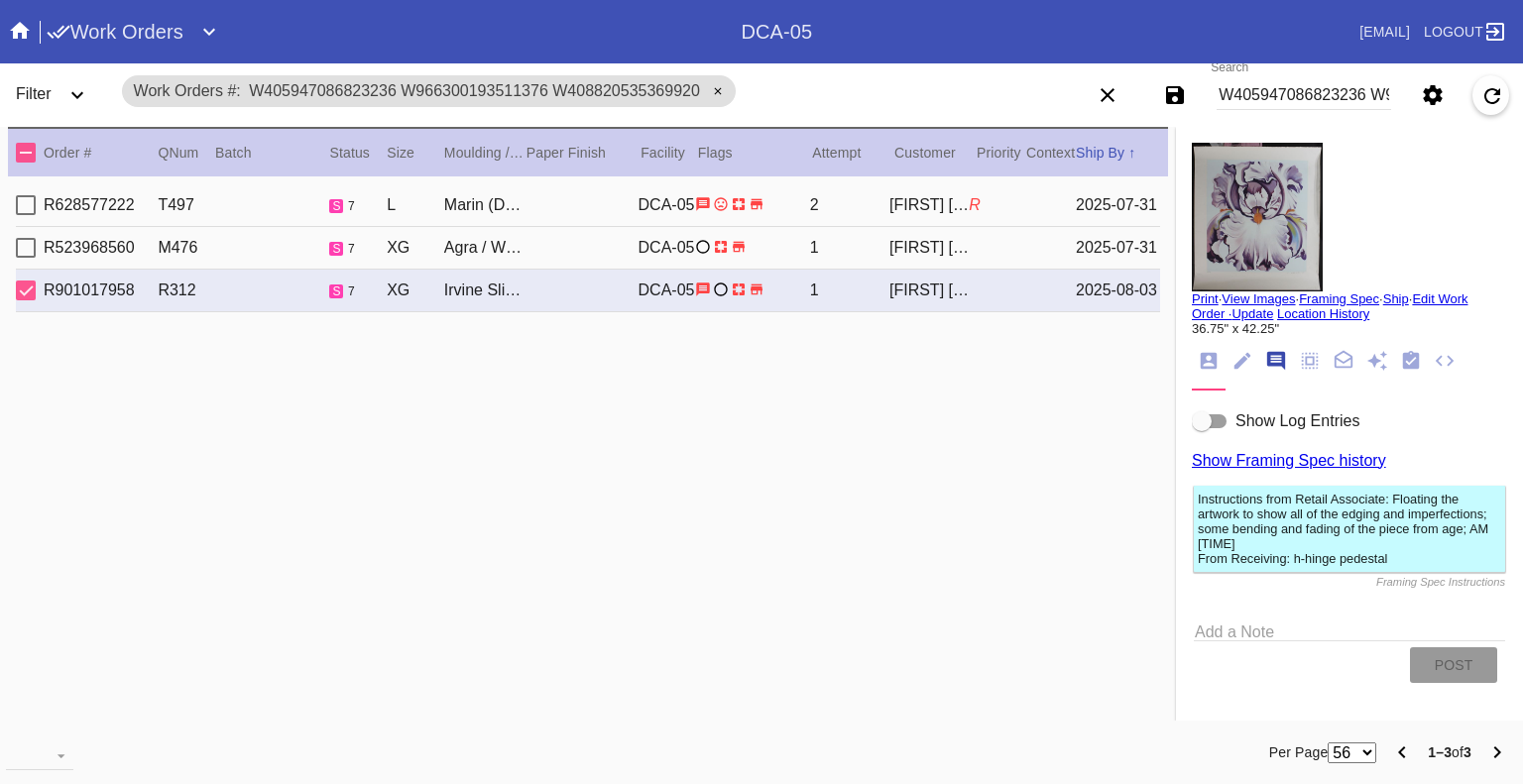 scroll, scrollTop: 122, scrollLeft: 0, axis: vertical 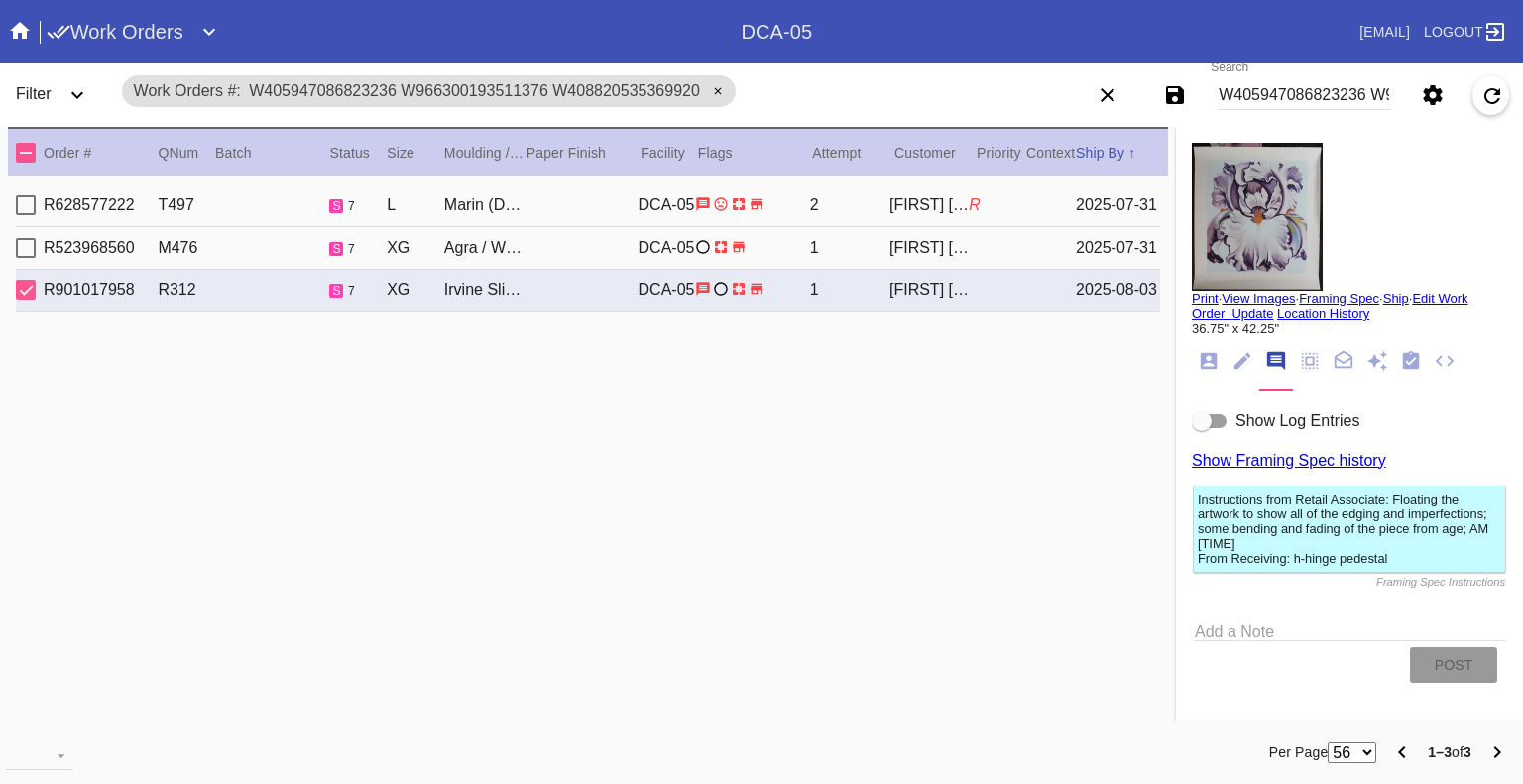 drag, startPoint x: 1198, startPoint y: 426, endPoint x: 1218, endPoint y: 434, distance: 21.540659 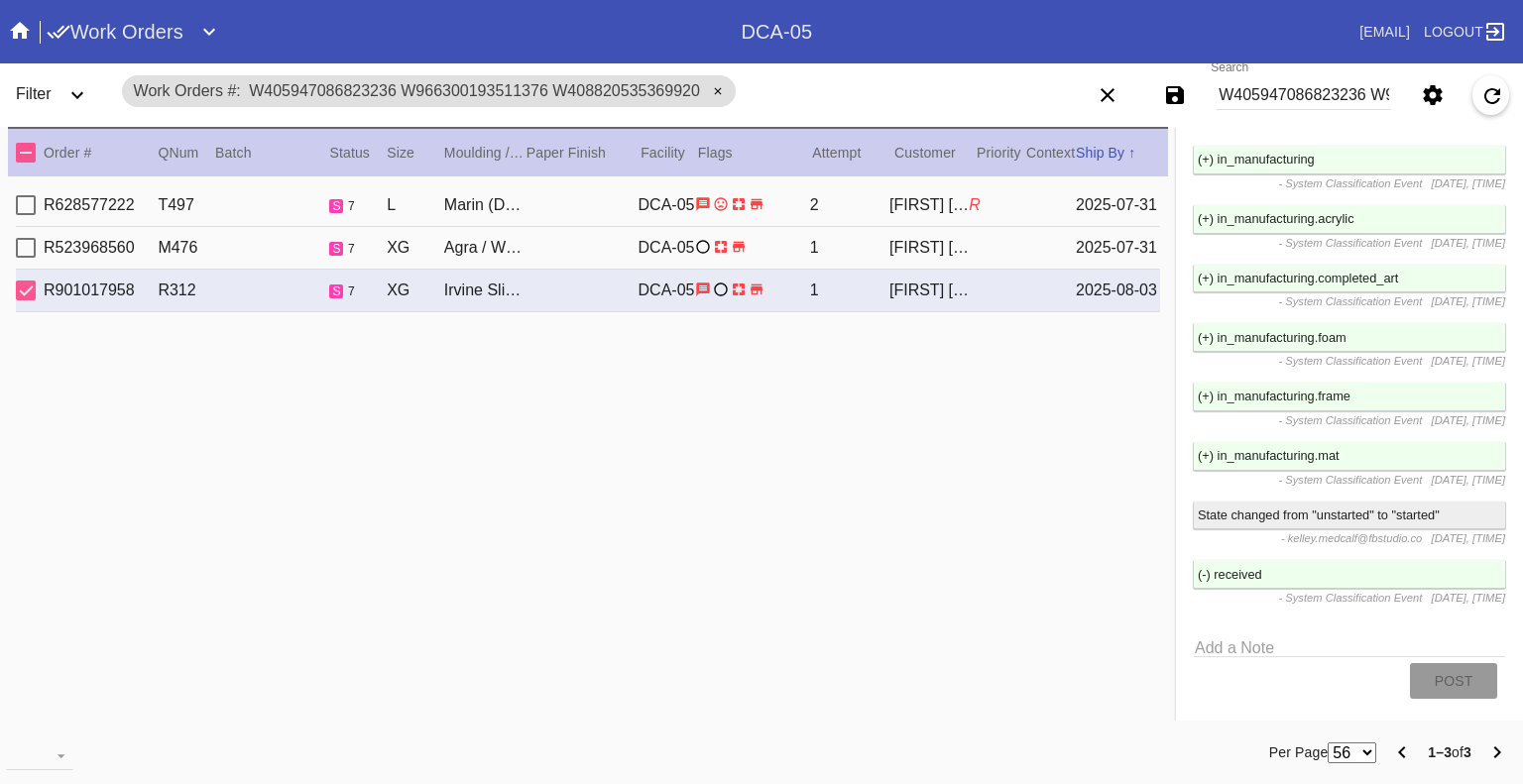 scroll, scrollTop: 3050, scrollLeft: 0, axis: vertical 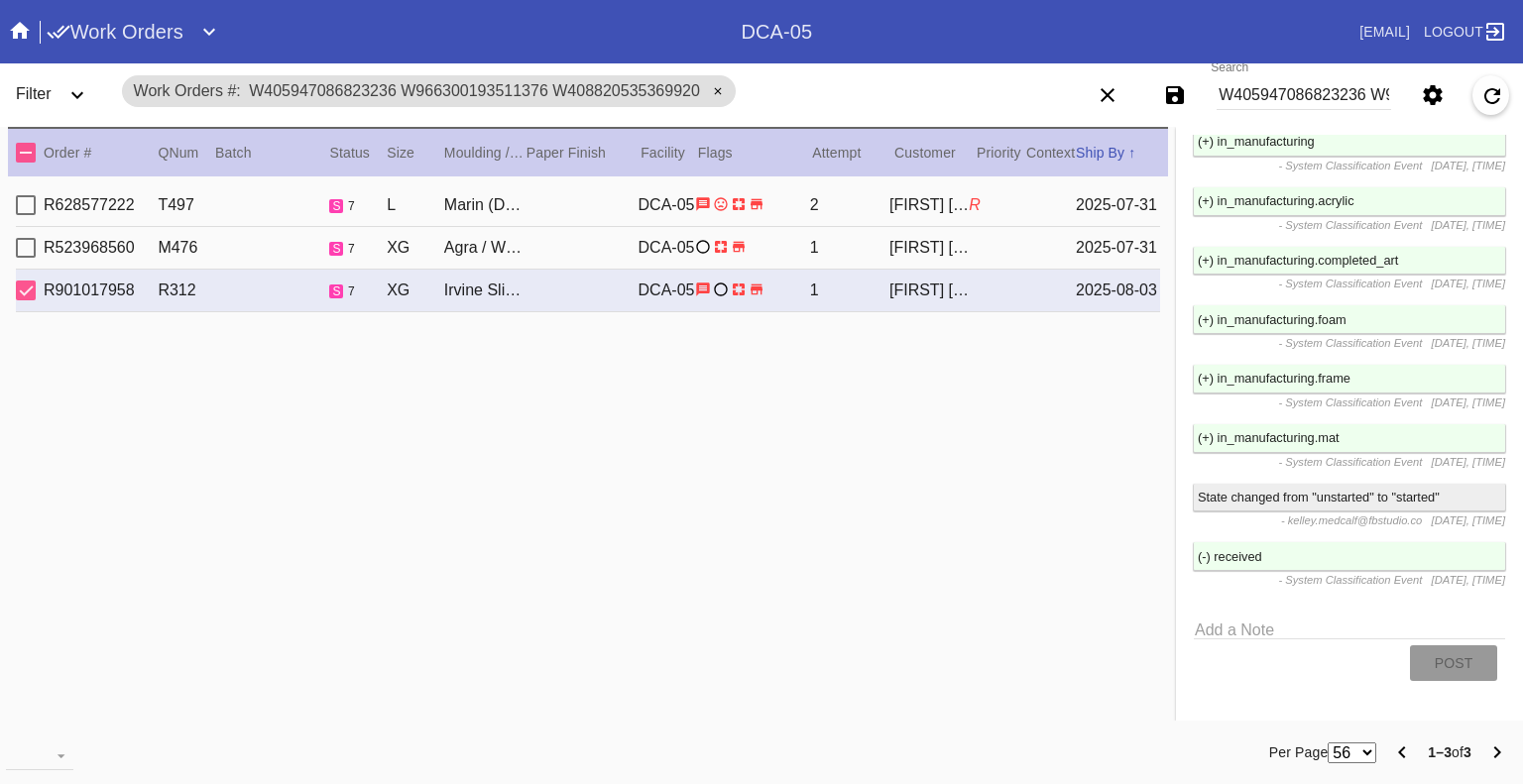 drag, startPoint x: 25, startPoint y: 289, endPoint x: 35, endPoint y: 263, distance: 27.85678 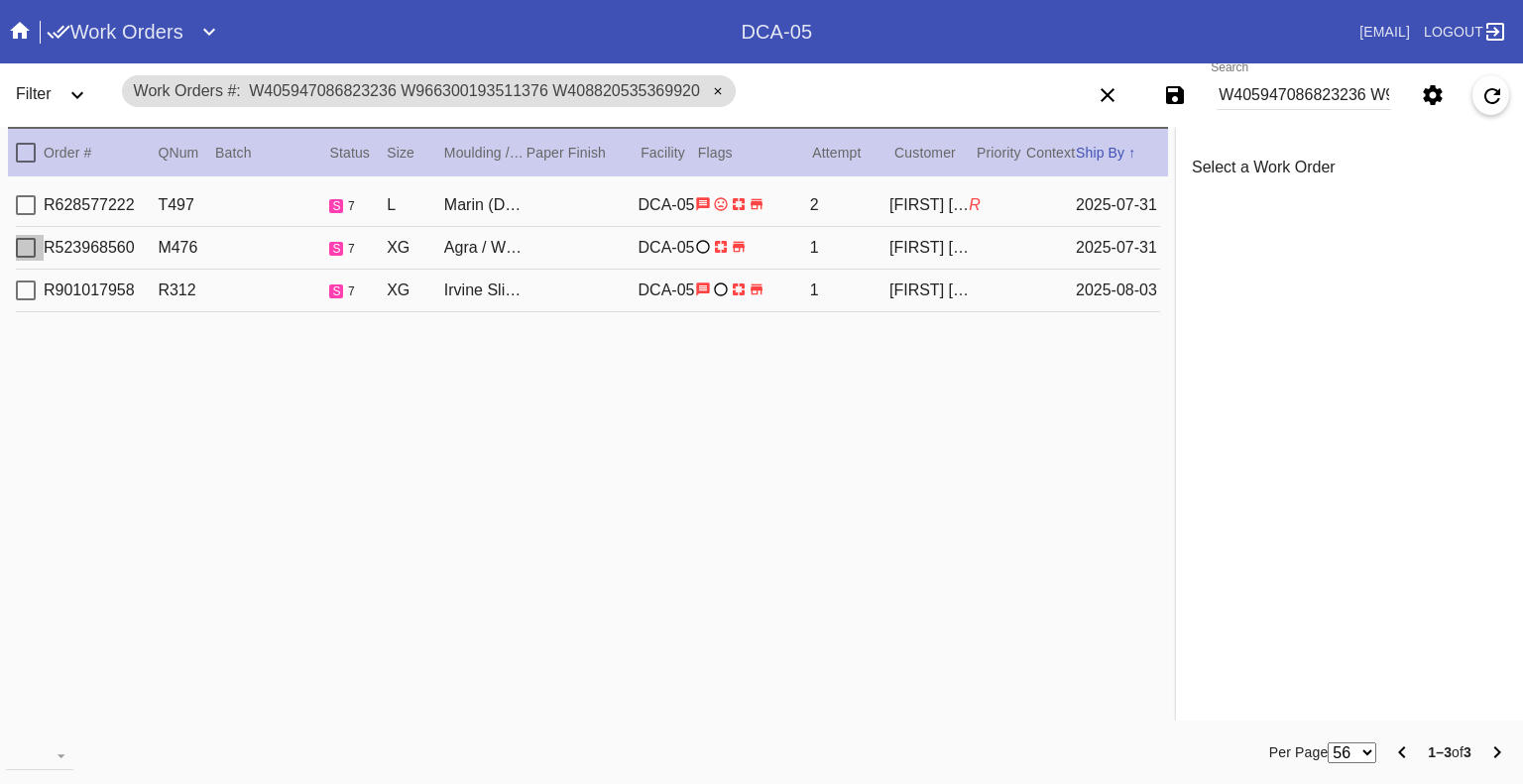 click at bounding box center [26, 248] 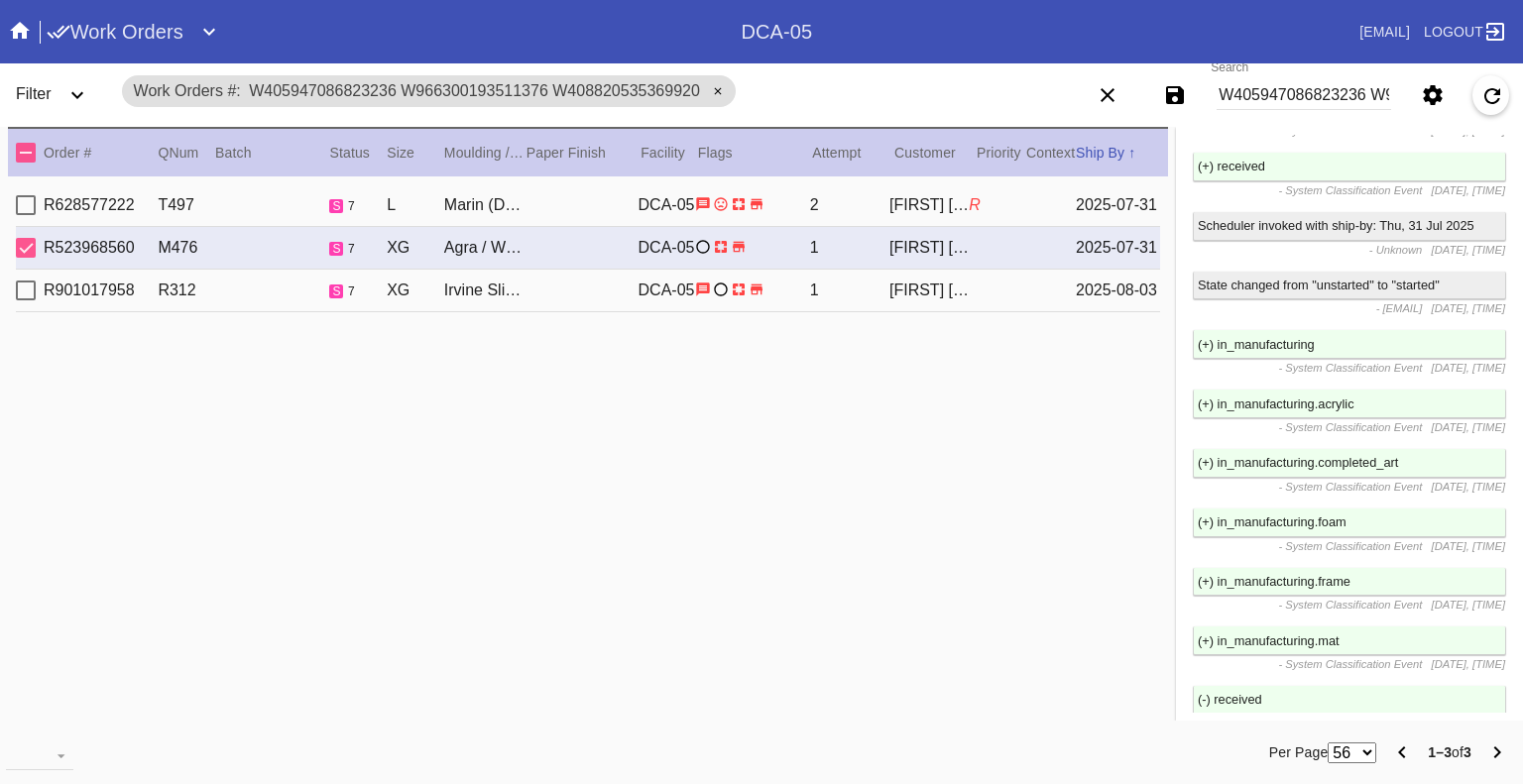 scroll, scrollTop: 2757, scrollLeft: 0, axis: vertical 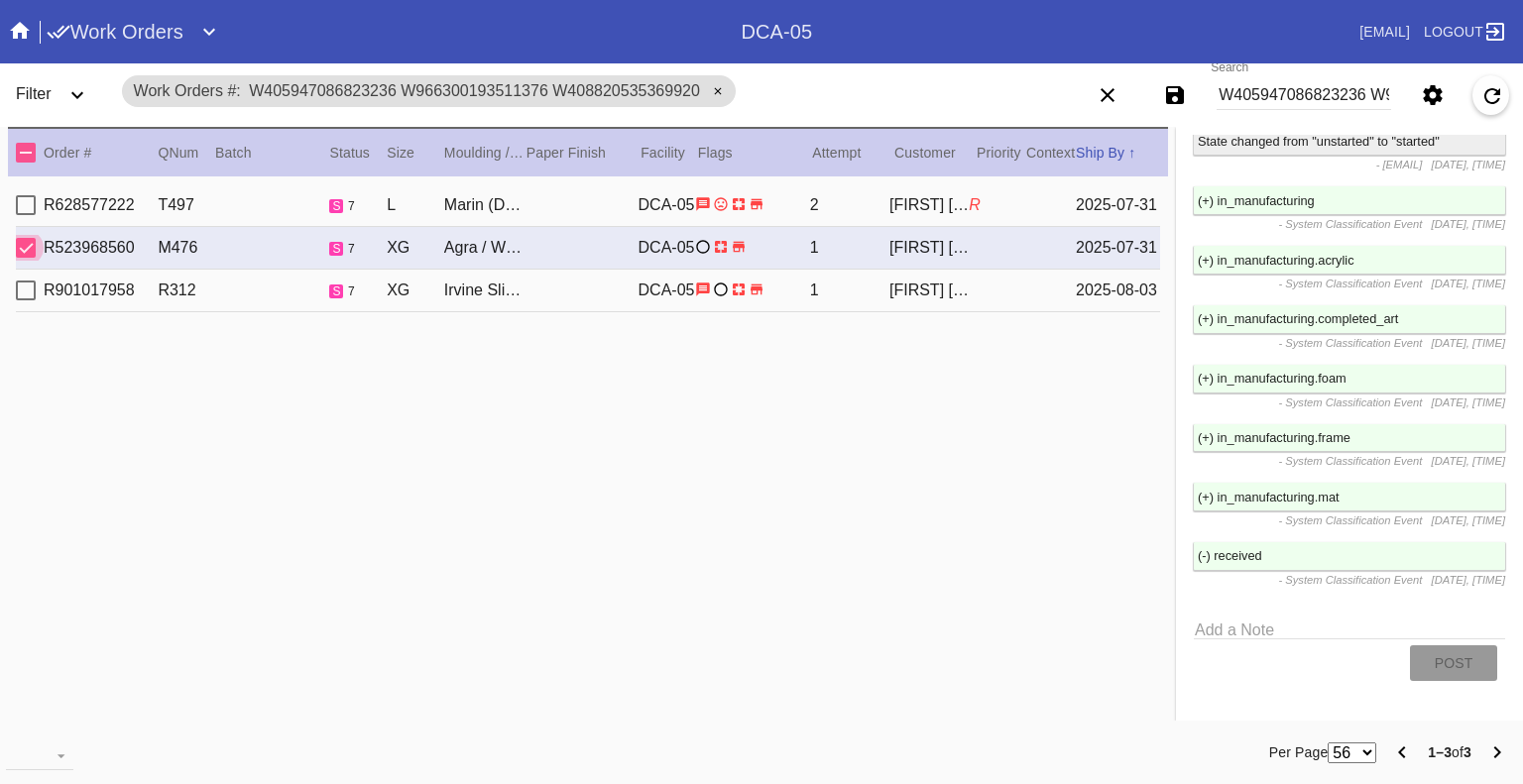 drag, startPoint x: 33, startPoint y: 204, endPoint x: 33, endPoint y: 236, distance: 32 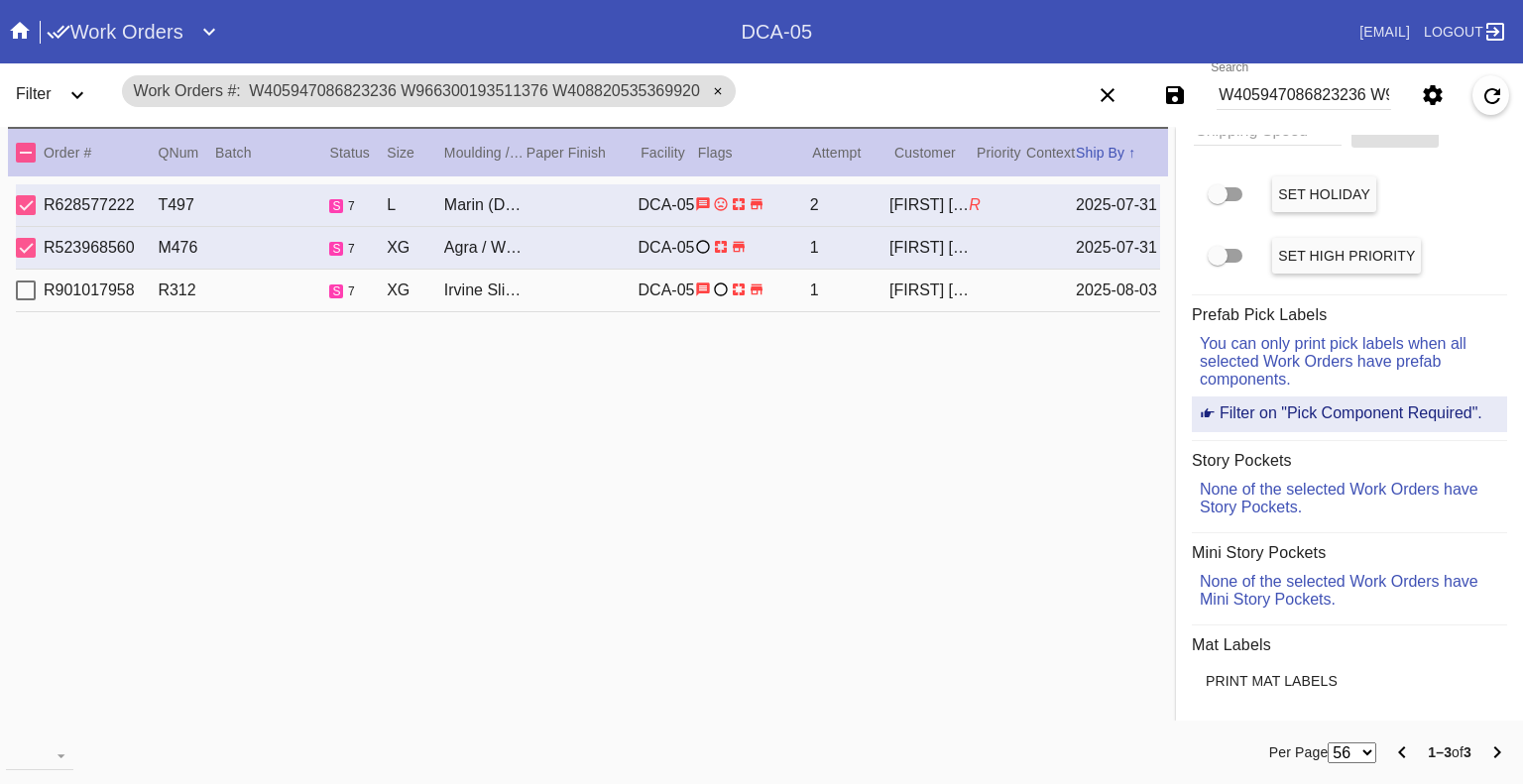 scroll, scrollTop: 0, scrollLeft: 0, axis: both 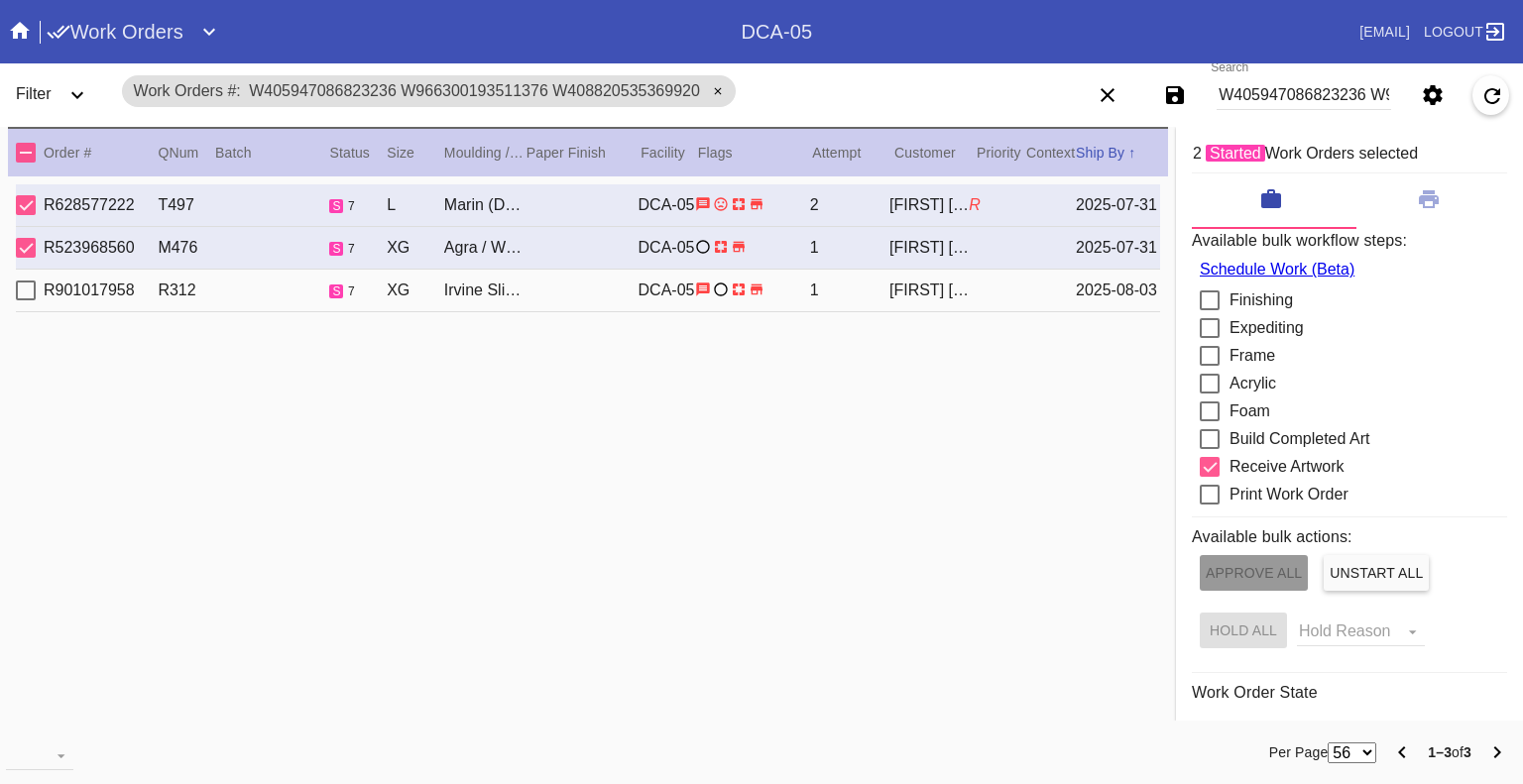 drag, startPoint x: 35, startPoint y: 249, endPoint x: 65, endPoint y: 250, distance: 30.016662 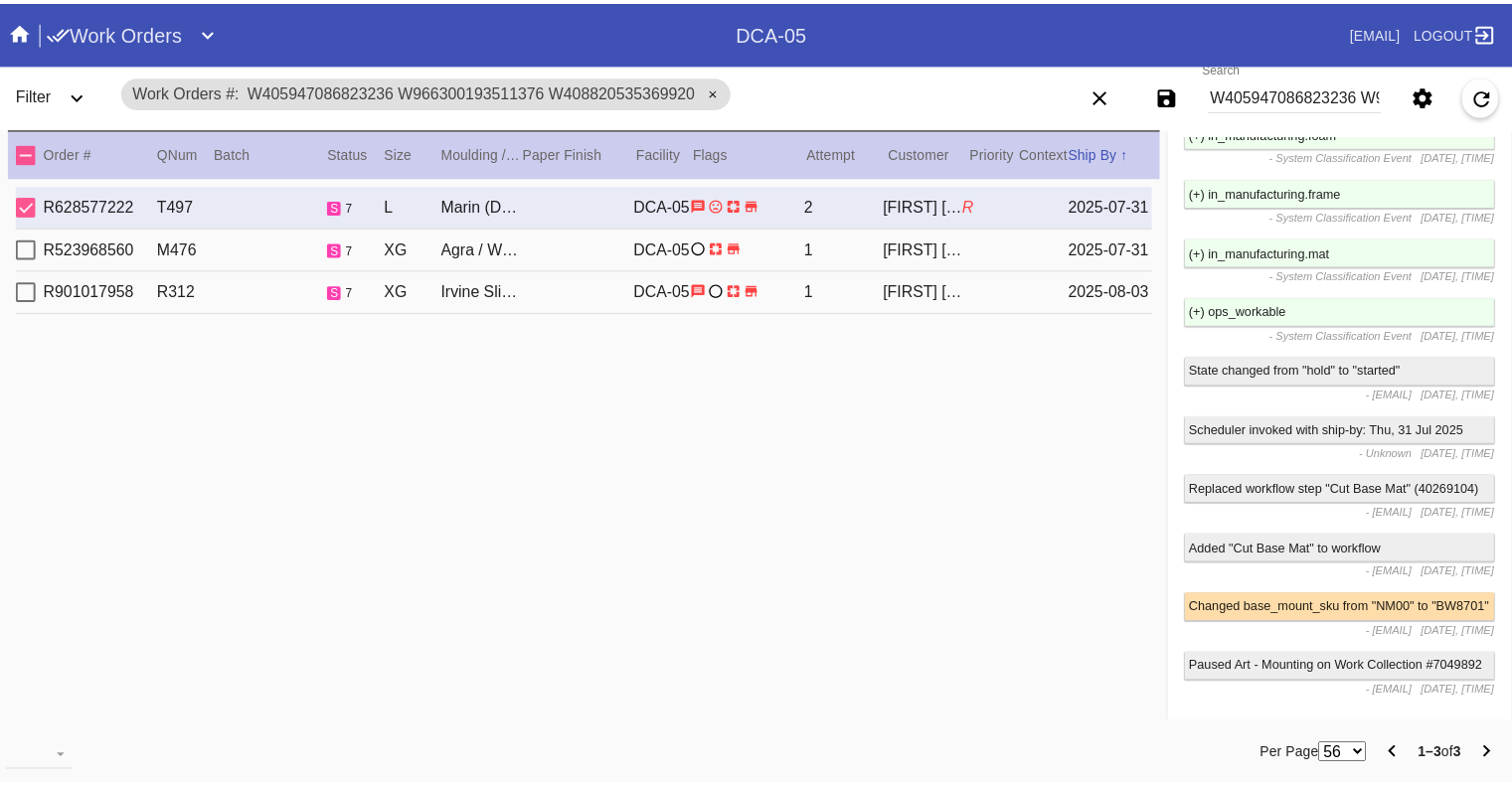 scroll, scrollTop: 4254, scrollLeft: 0, axis: vertical 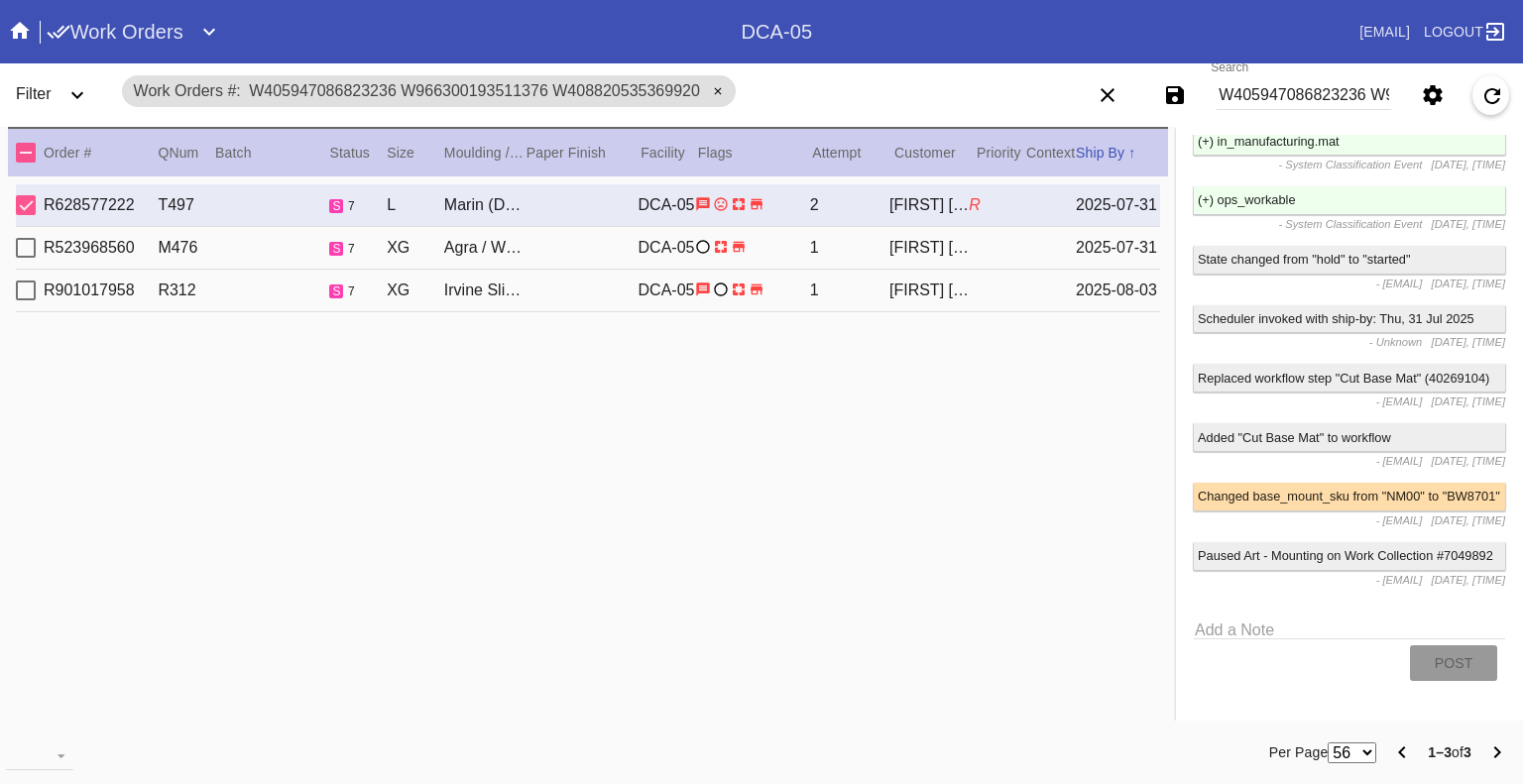 click on "Work Orders" at bounding box center (115, 32) 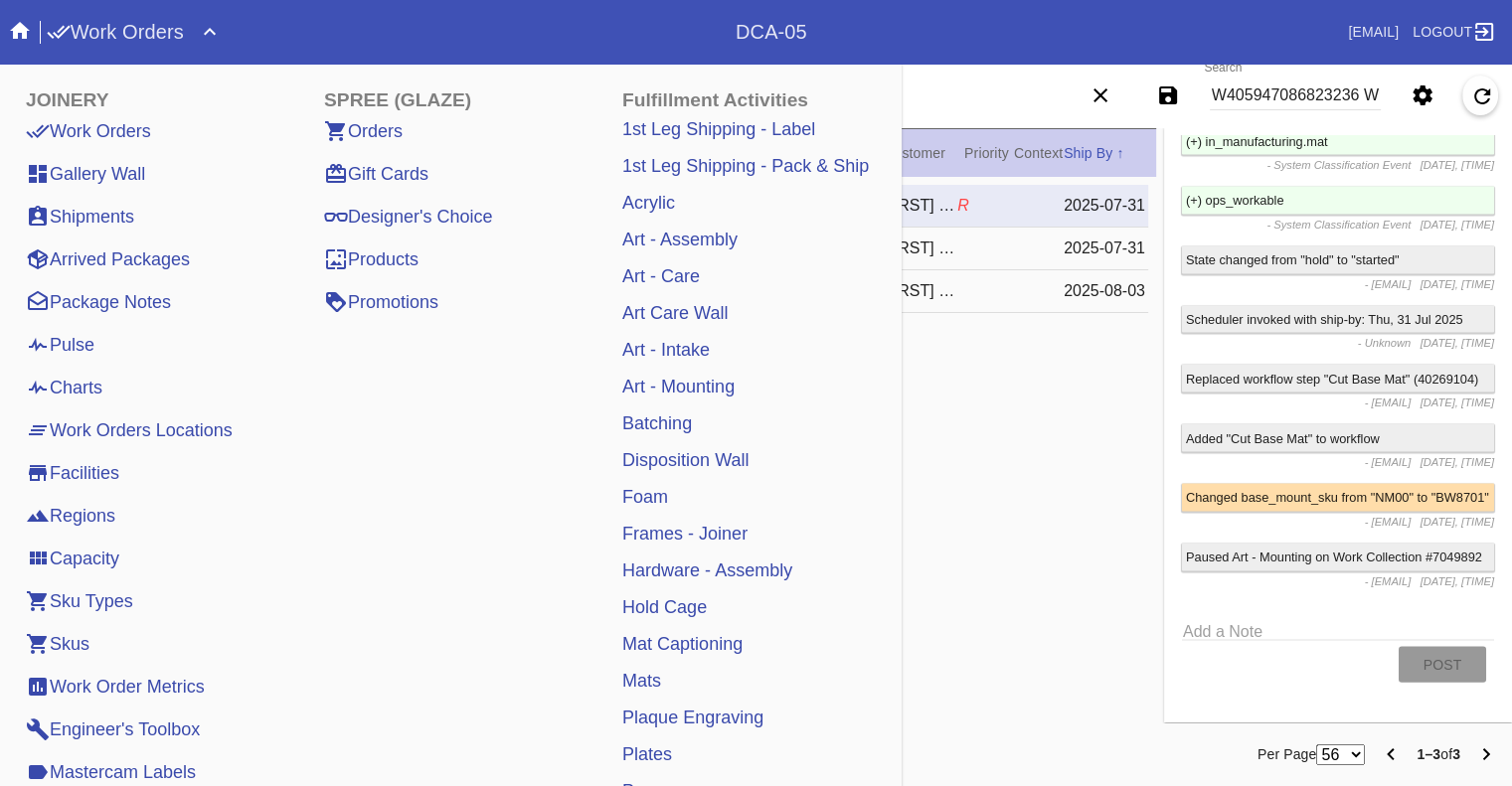 click 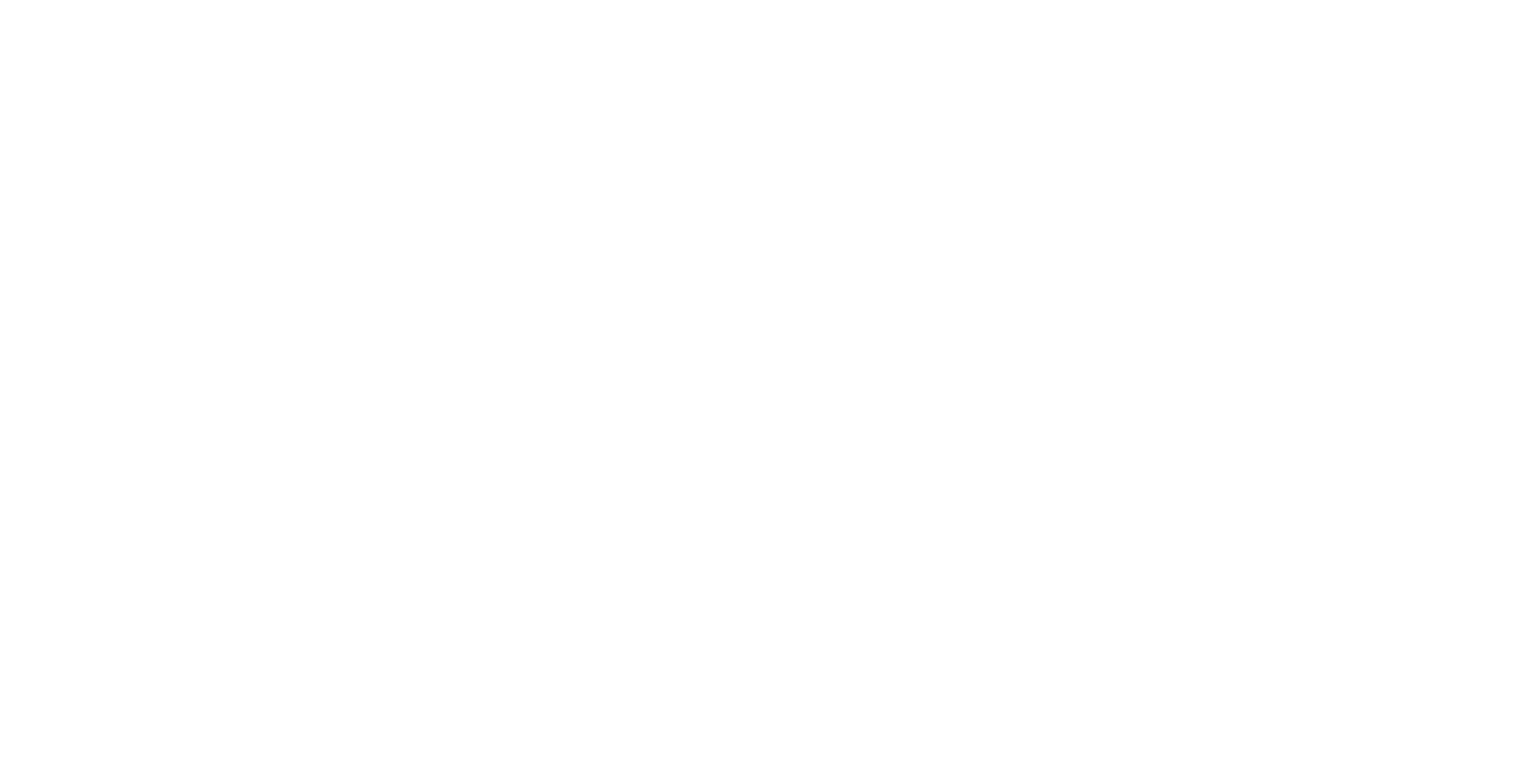 scroll, scrollTop: 0, scrollLeft: 0, axis: both 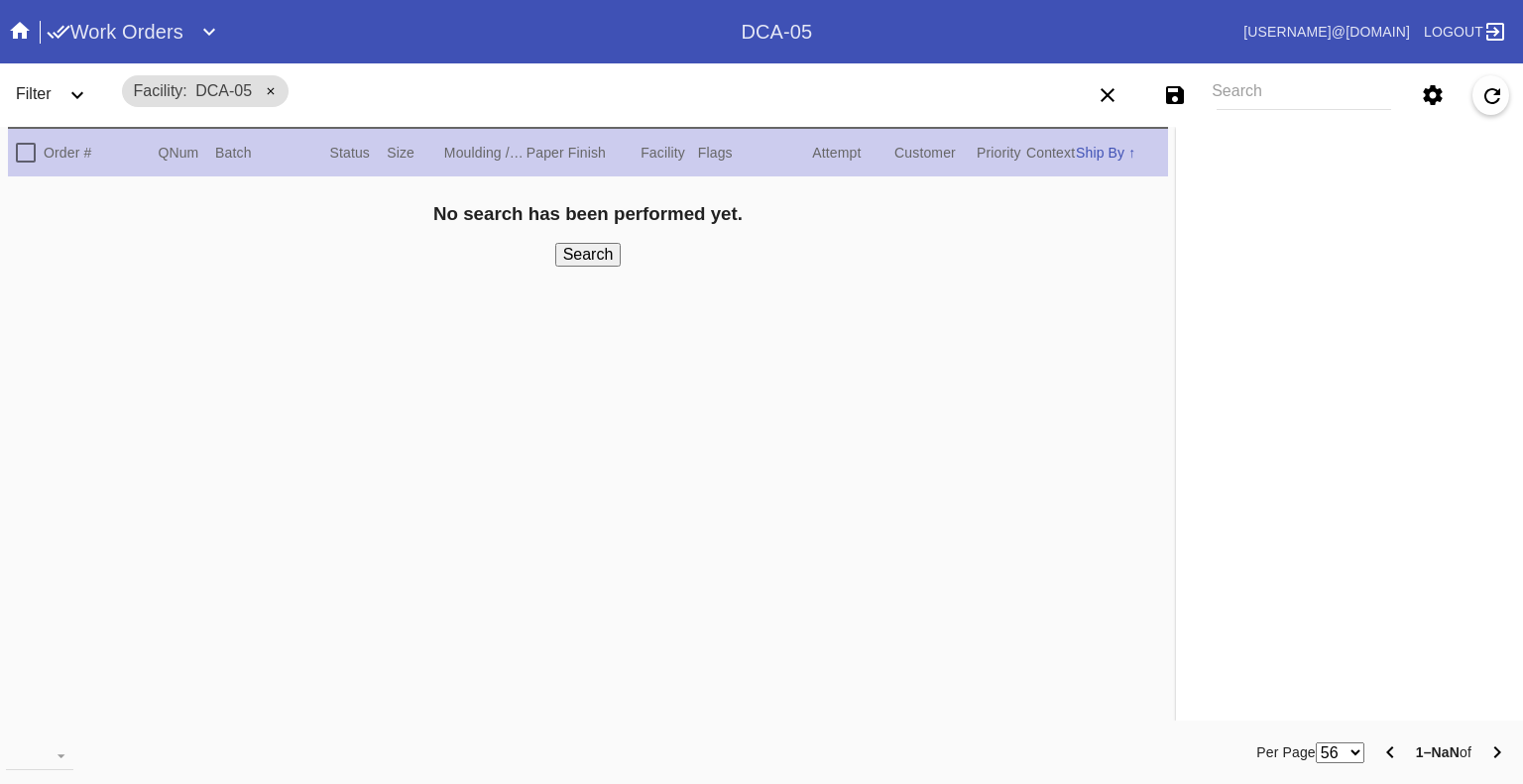 drag, startPoint x: 1312, startPoint y: 113, endPoint x: 1310, endPoint y: 103, distance: 10.198039 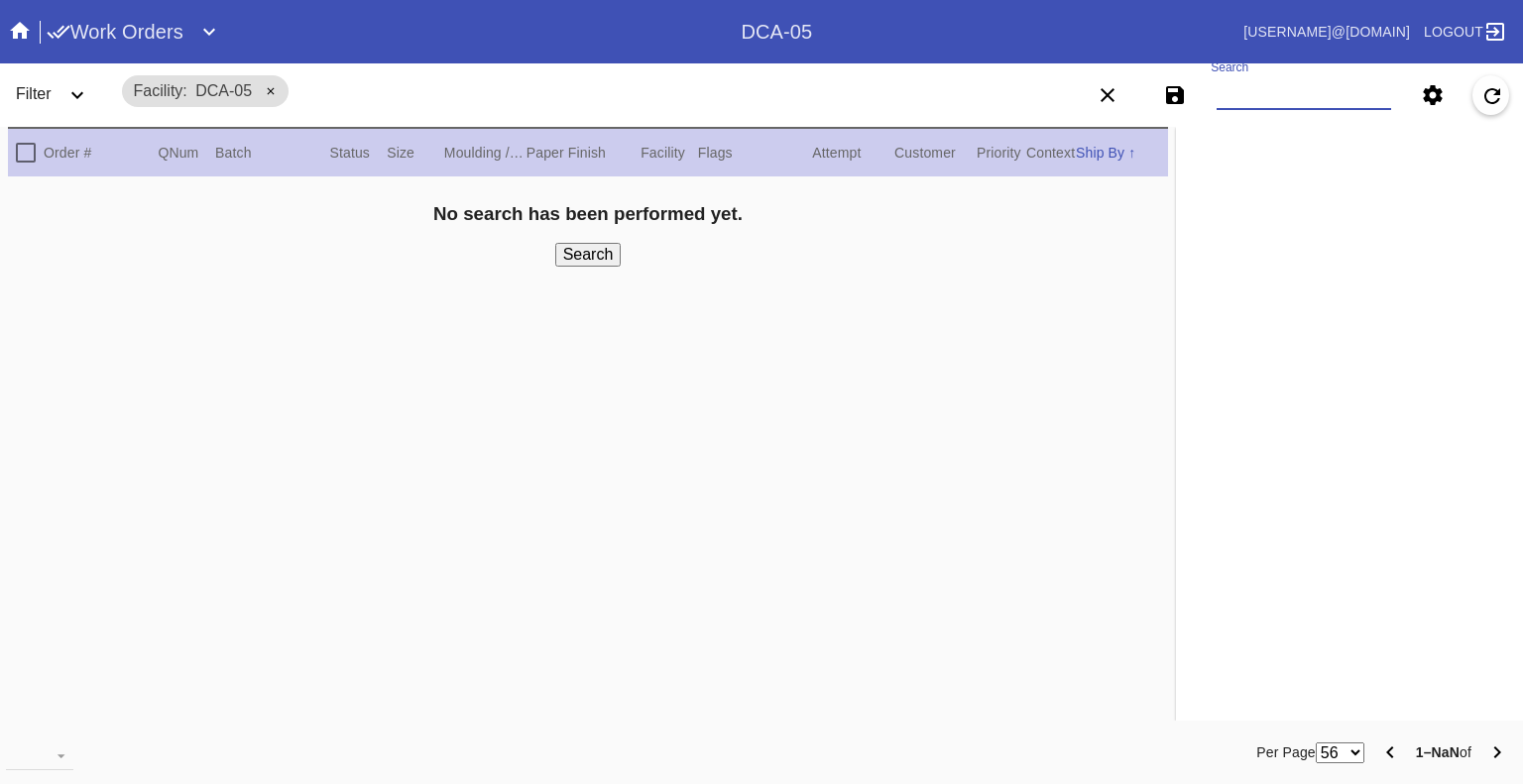 click on "Search" at bounding box center (1304, 95) 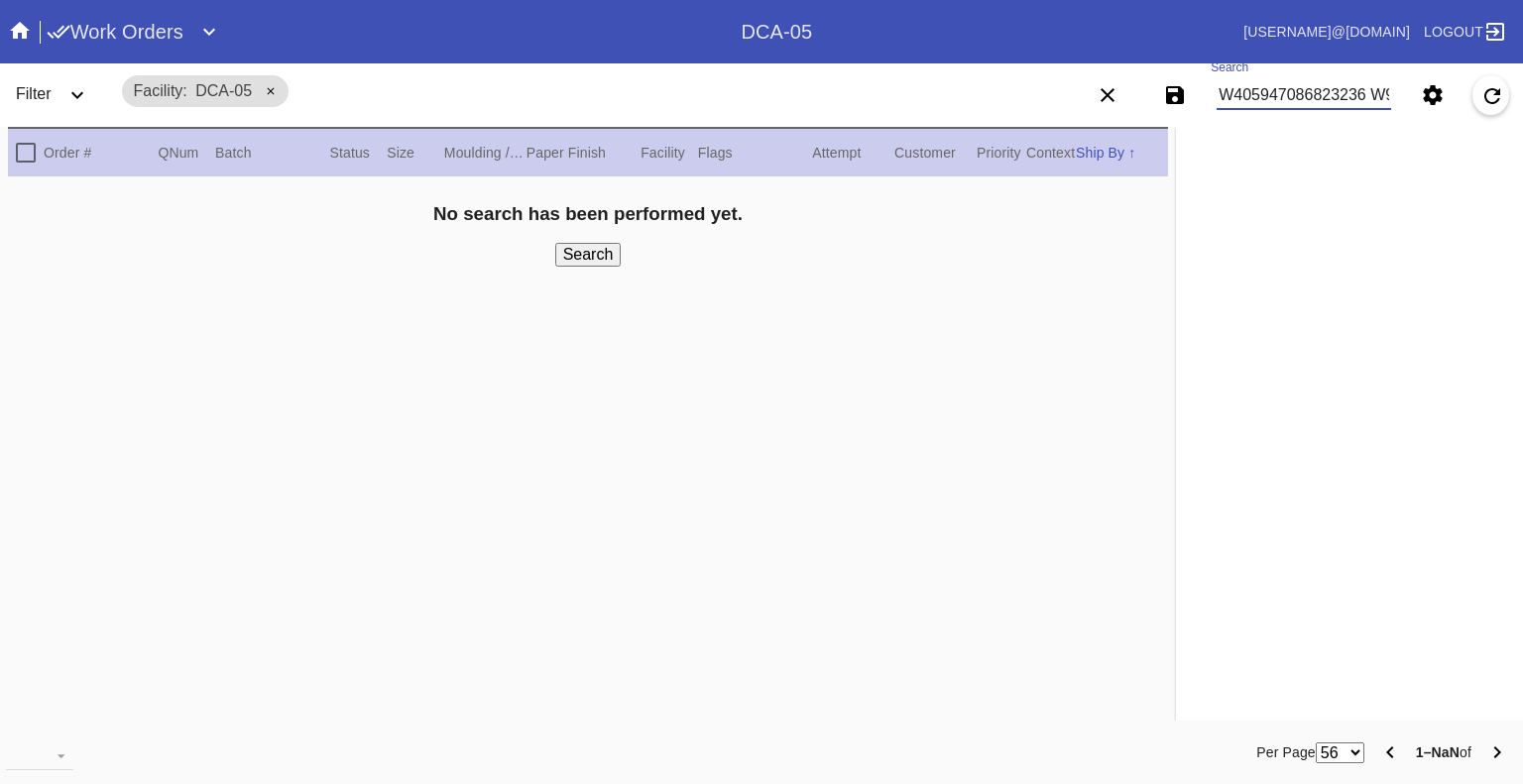 scroll, scrollTop: 0, scrollLeft: 279, axis: horizontal 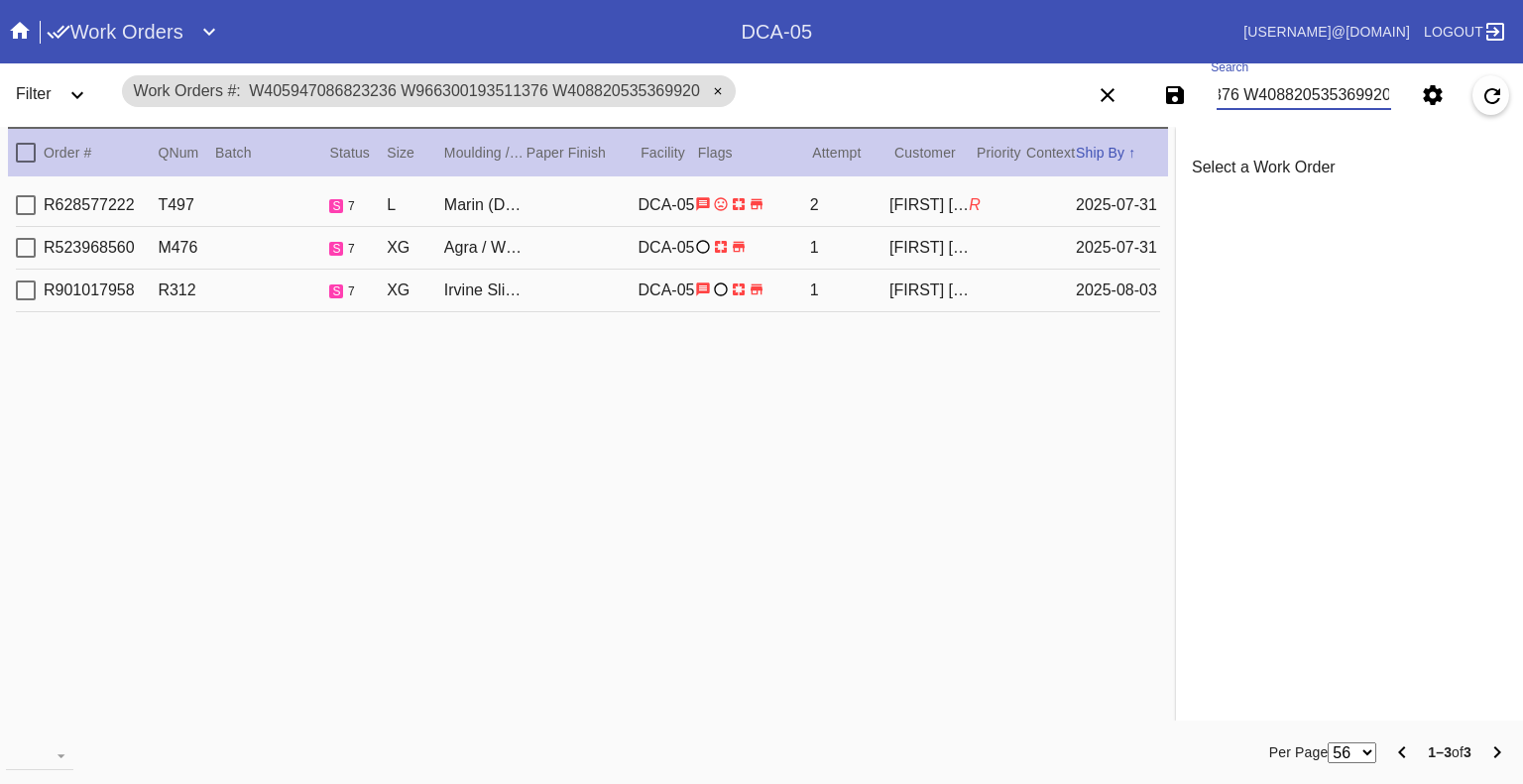 type on "W405947086823236 W966300193511376 W408820535369920" 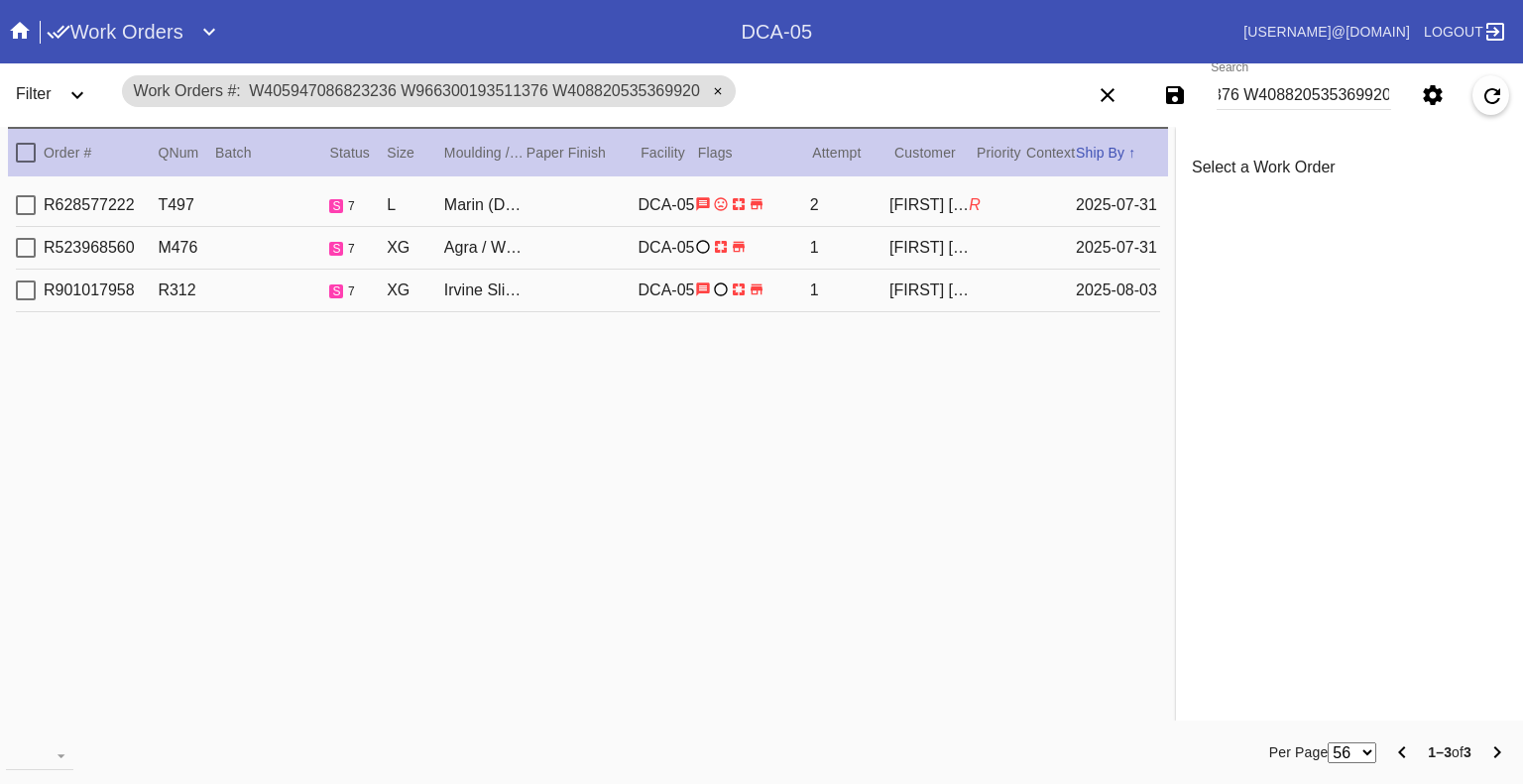 scroll, scrollTop: 0, scrollLeft: 0, axis: both 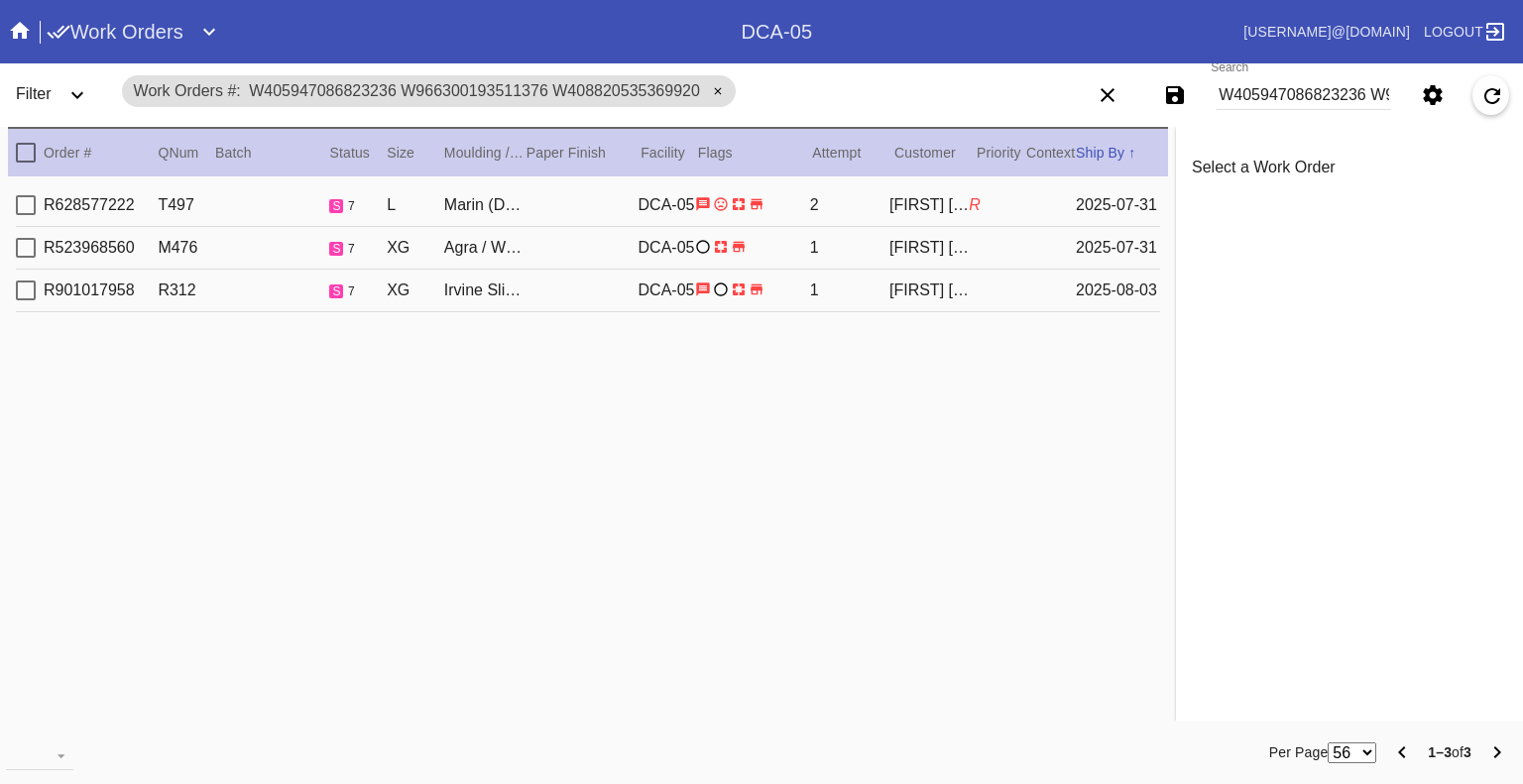 click 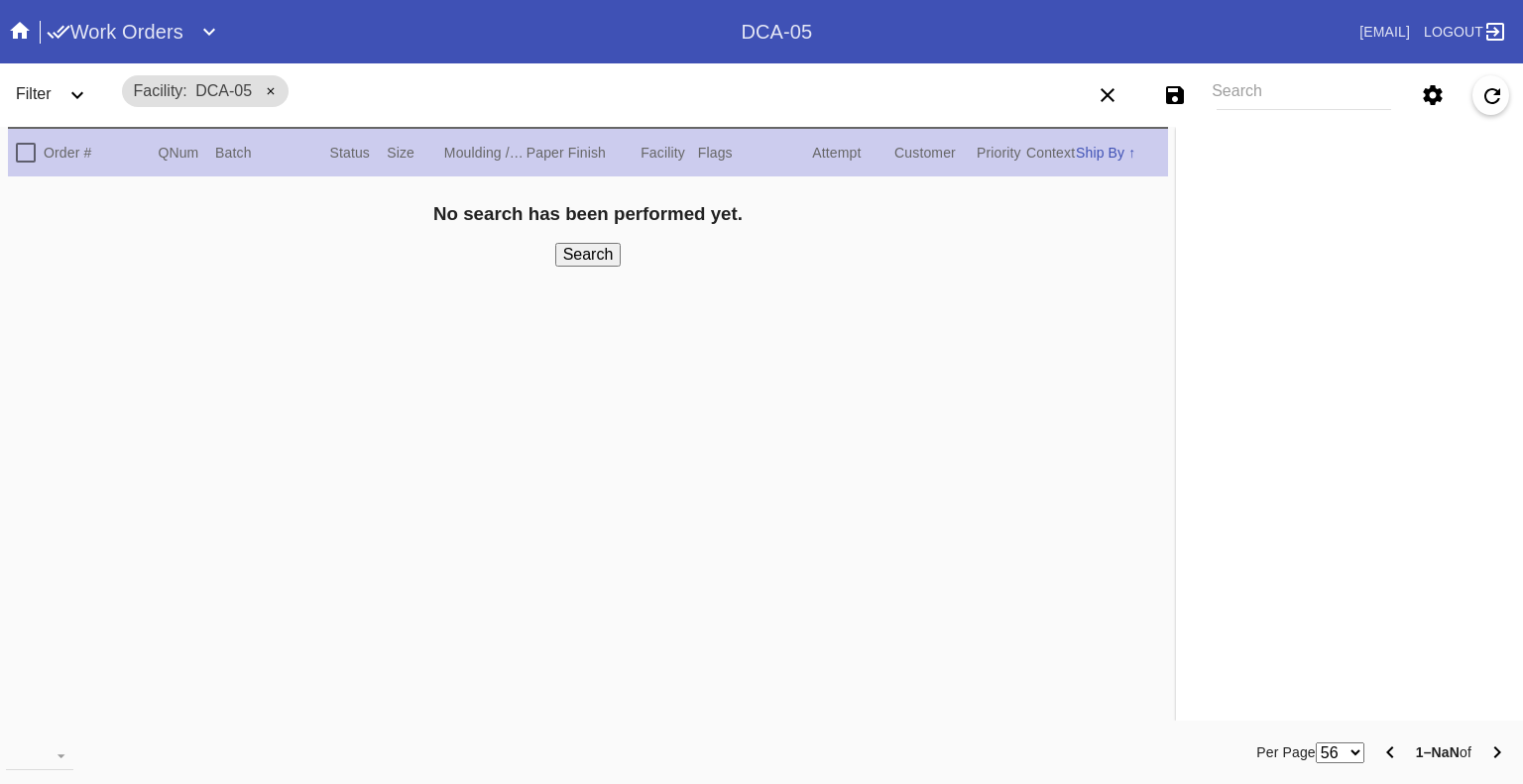 scroll, scrollTop: 0, scrollLeft: 0, axis: both 